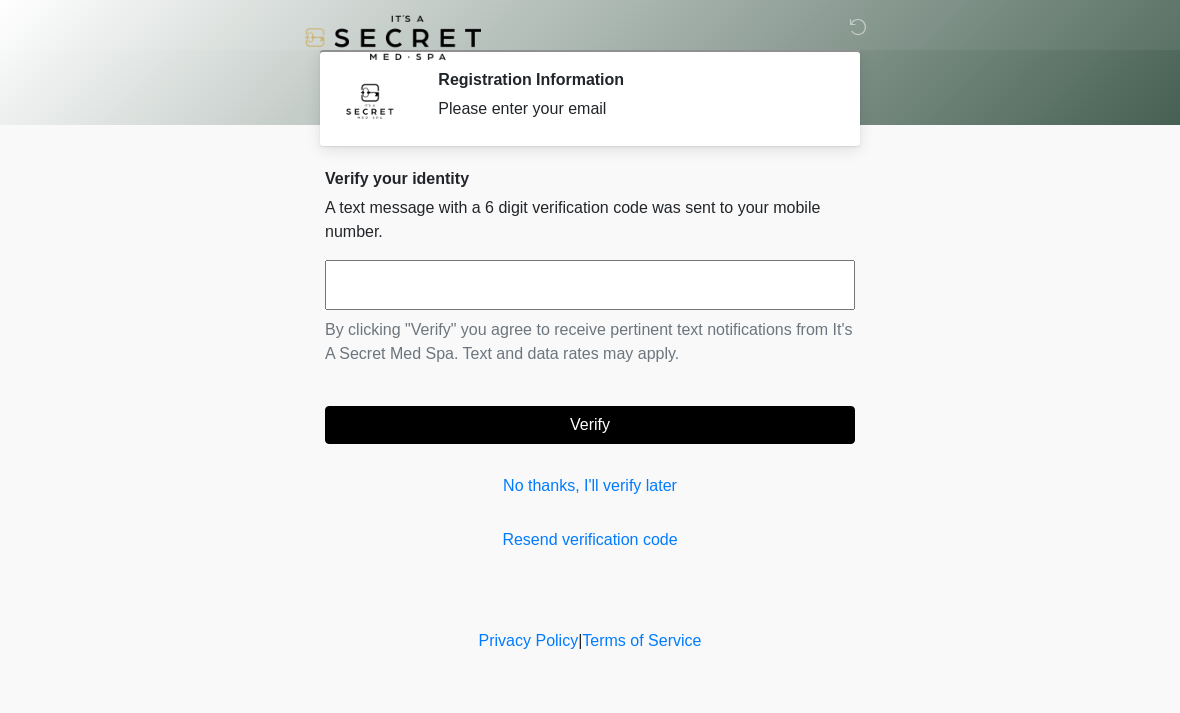 scroll, scrollTop: 0, scrollLeft: 0, axis: both 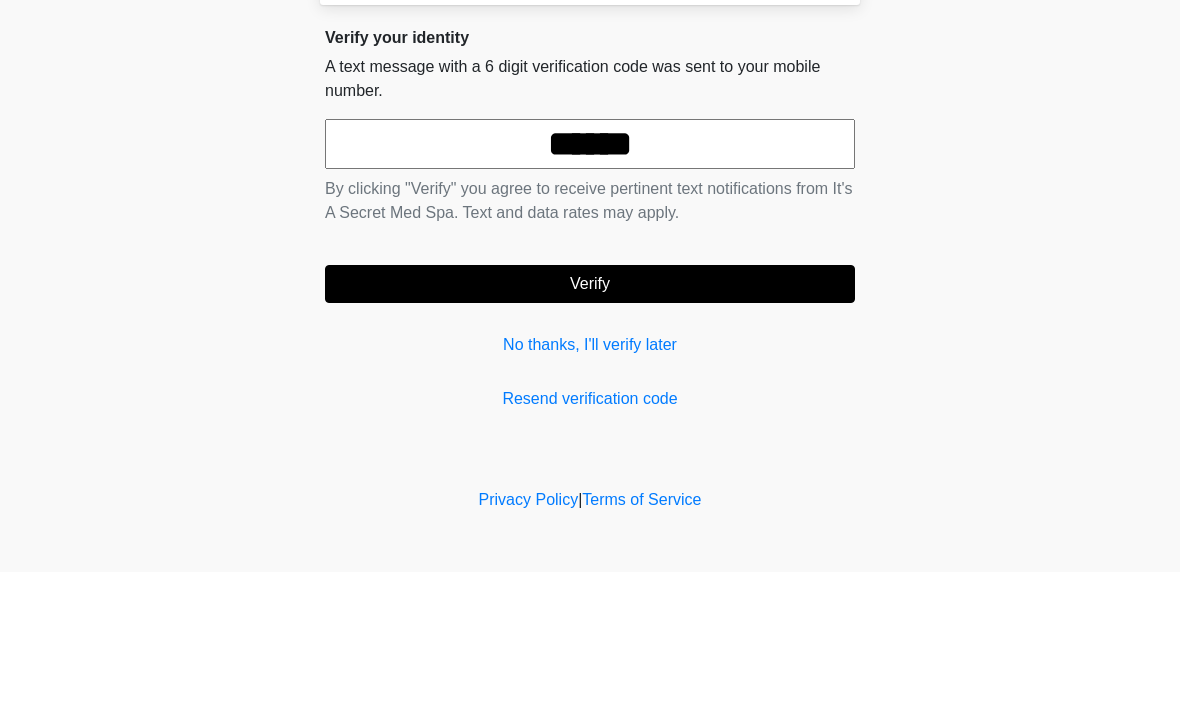 type on "******" 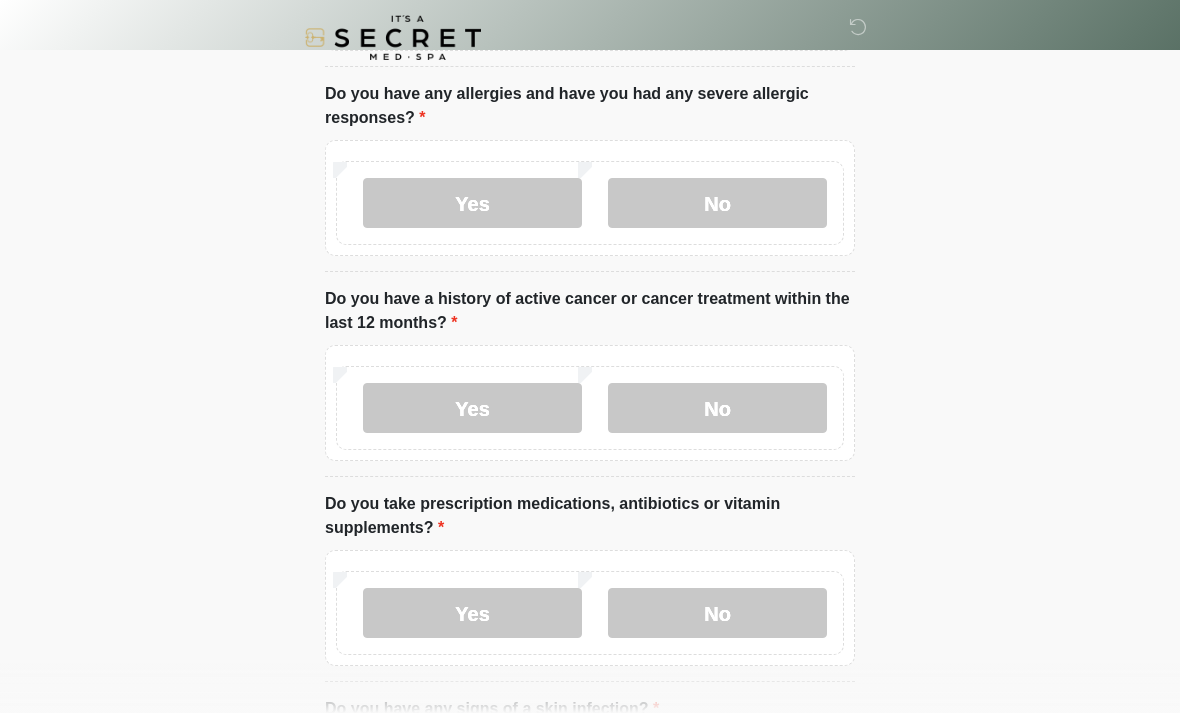 scroll, scrollTop: 0, scrollLeft: 0, axis: both 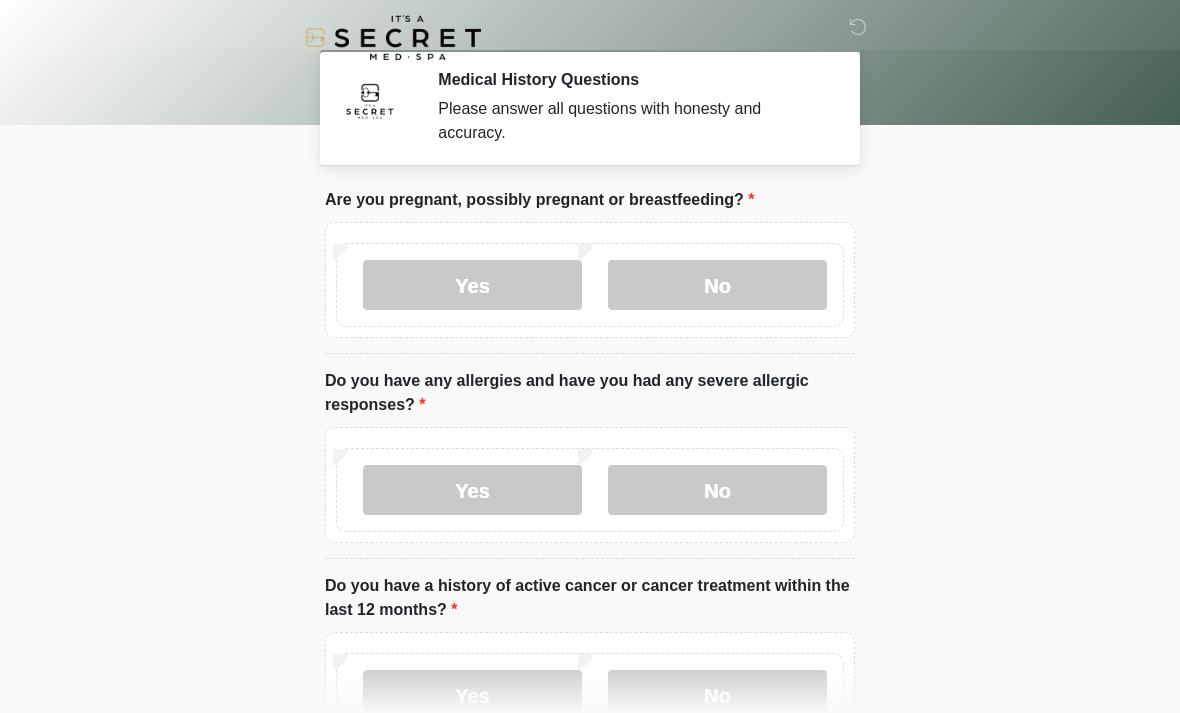 click on "No" at bounding box center [717, 285] 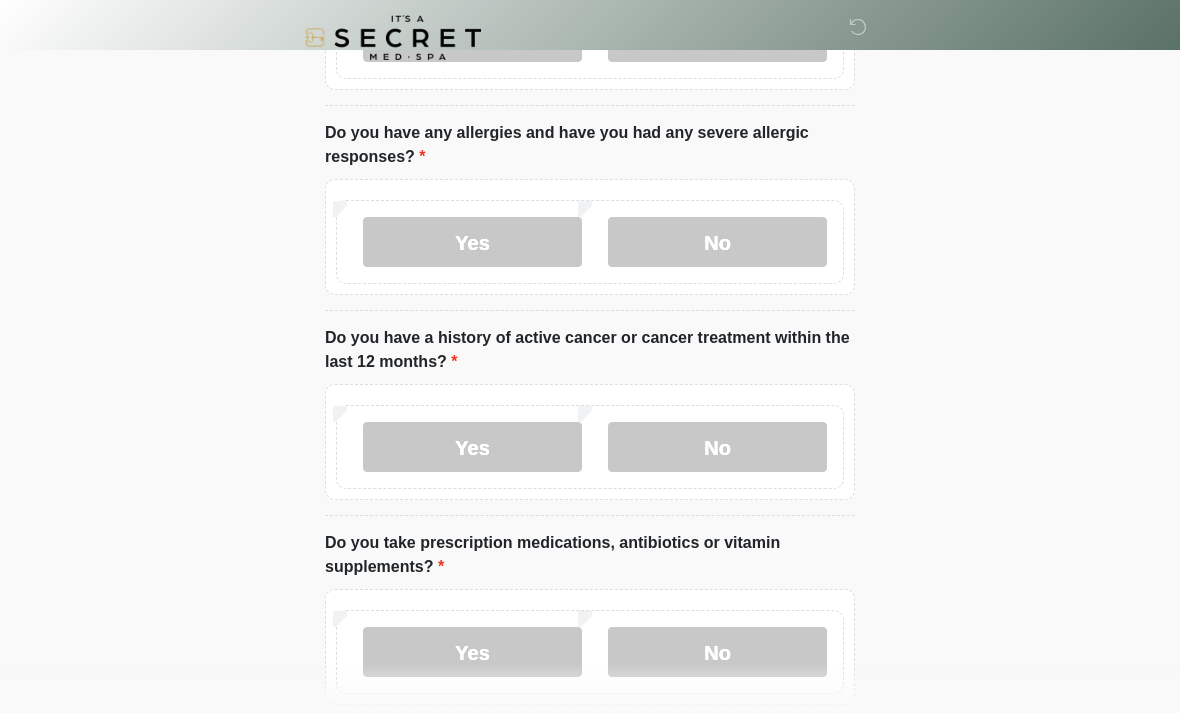scroll, scrollTop: 259, scrollLeft: 0, axis: vertical 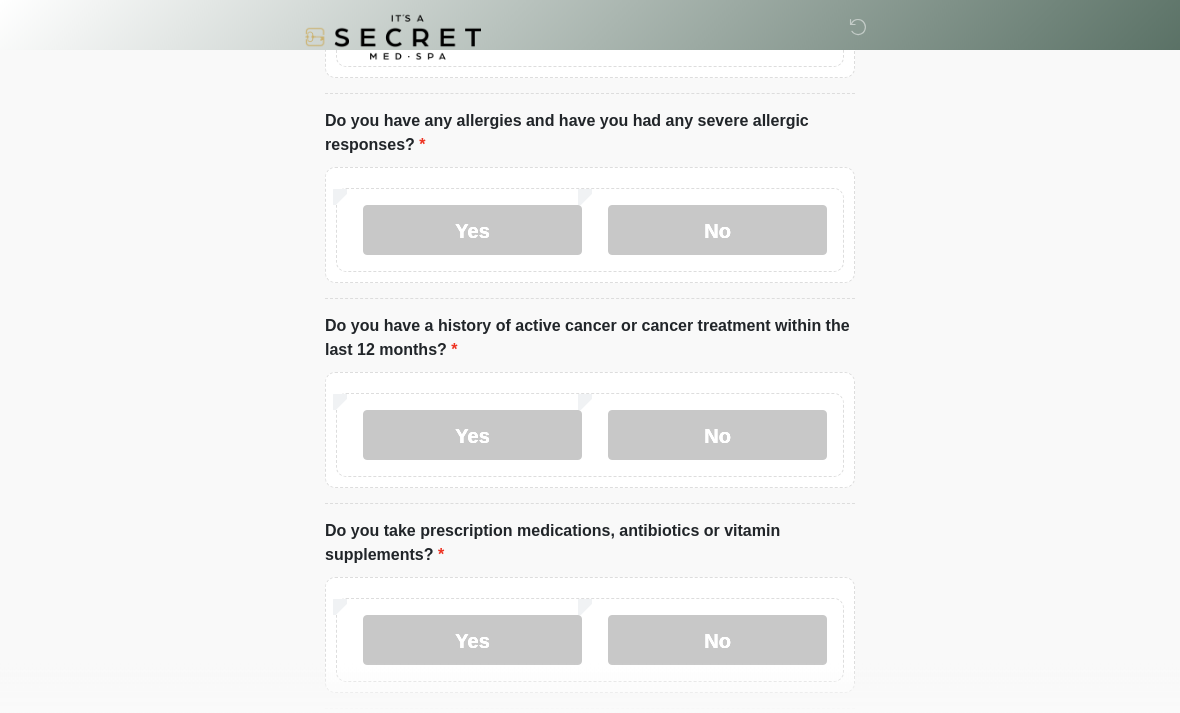 click on "No" at bounding box center [717, 436] 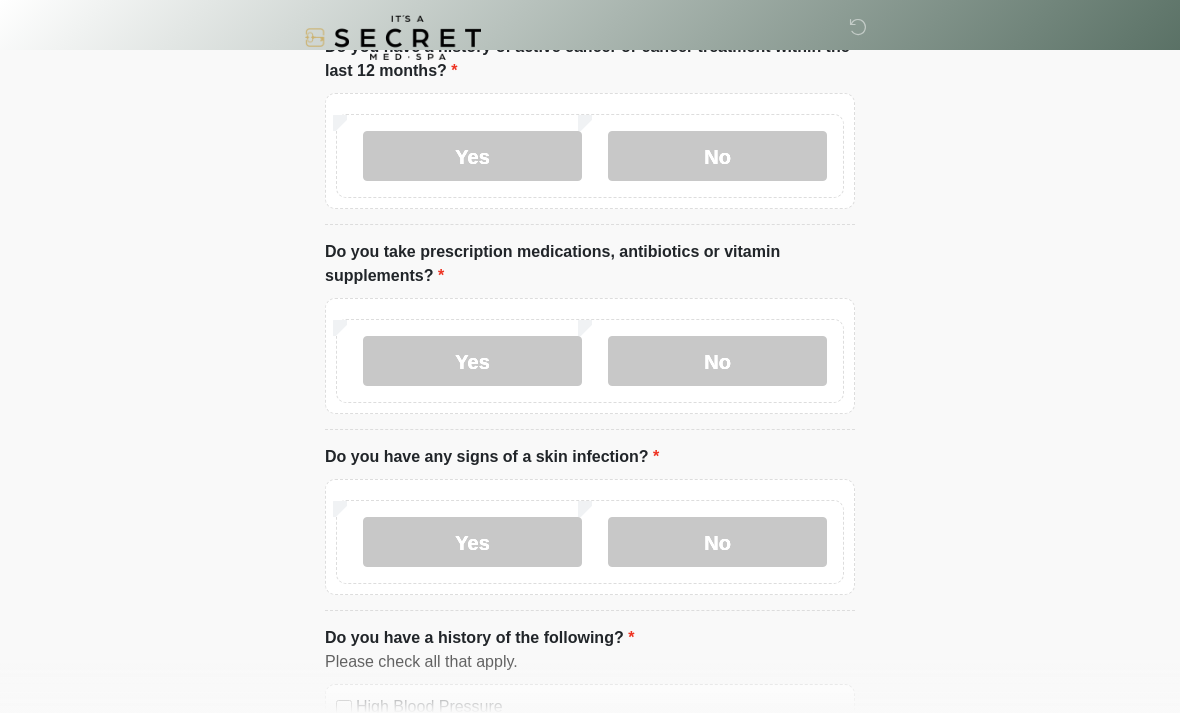 scroll, scrollTop: 543, scrollLeft: 0, axis: vertical 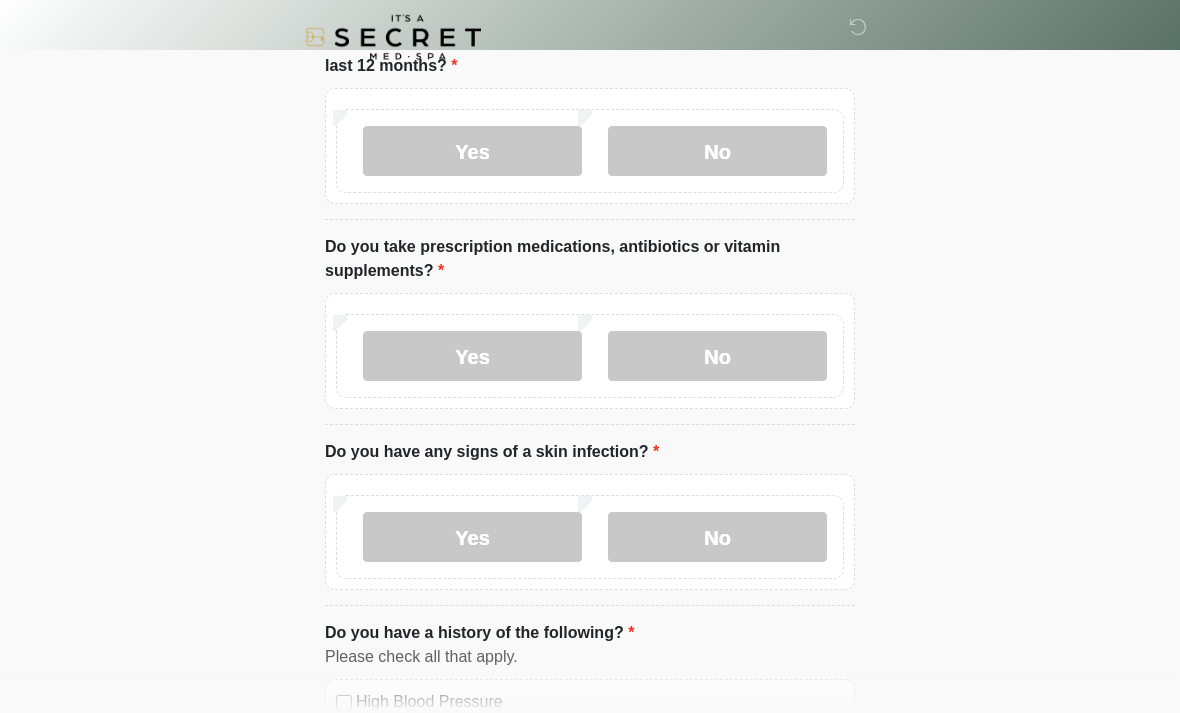 click on "No" at bounding box center [717, 357] 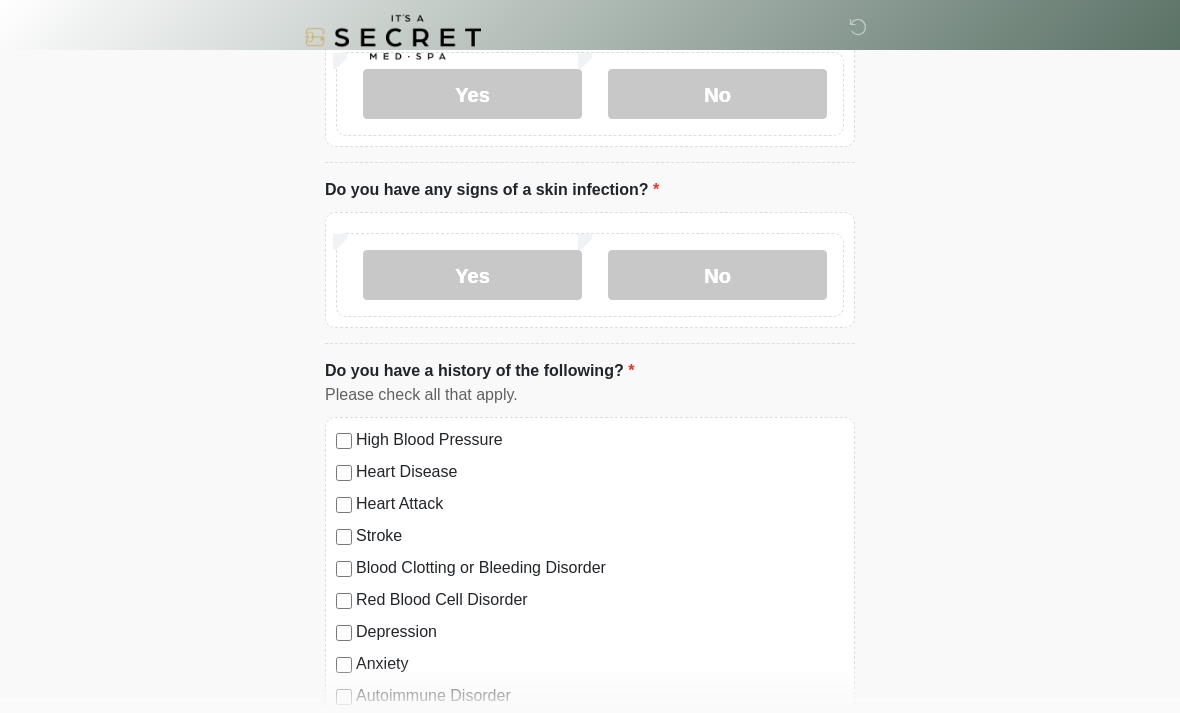 scroll, scrollTop: 806, scrollLeft: 0, axis: vertical 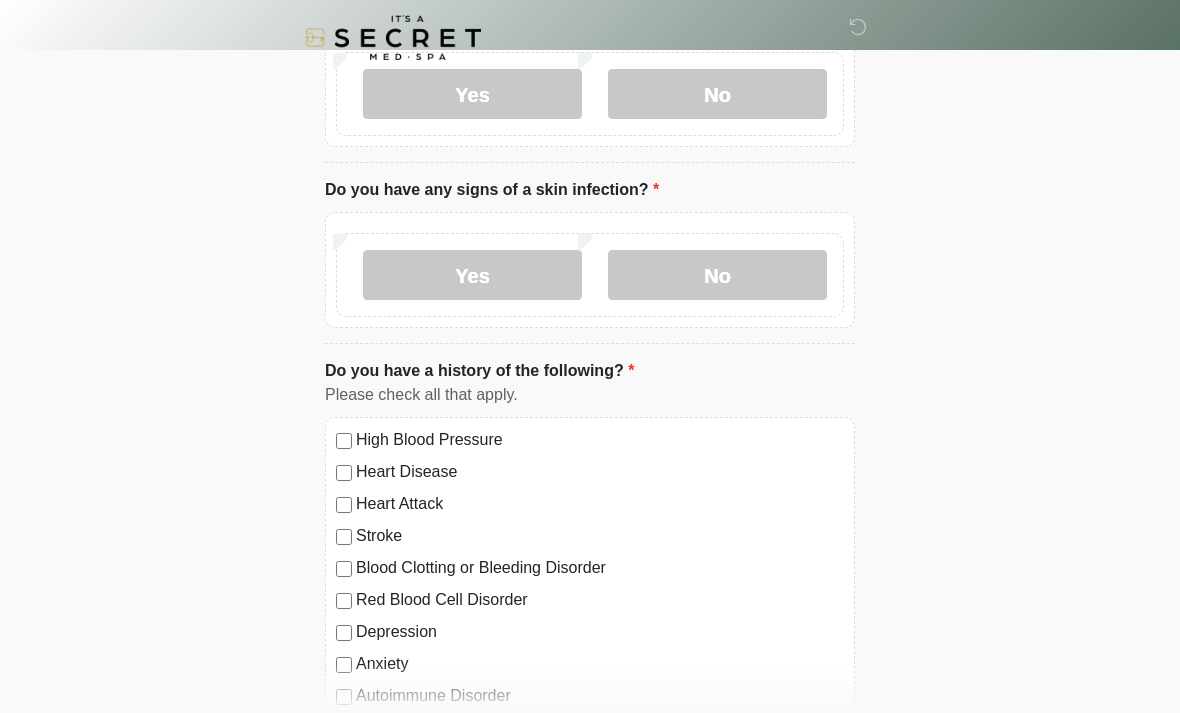 click on "No" at bounding box center [717, 275] 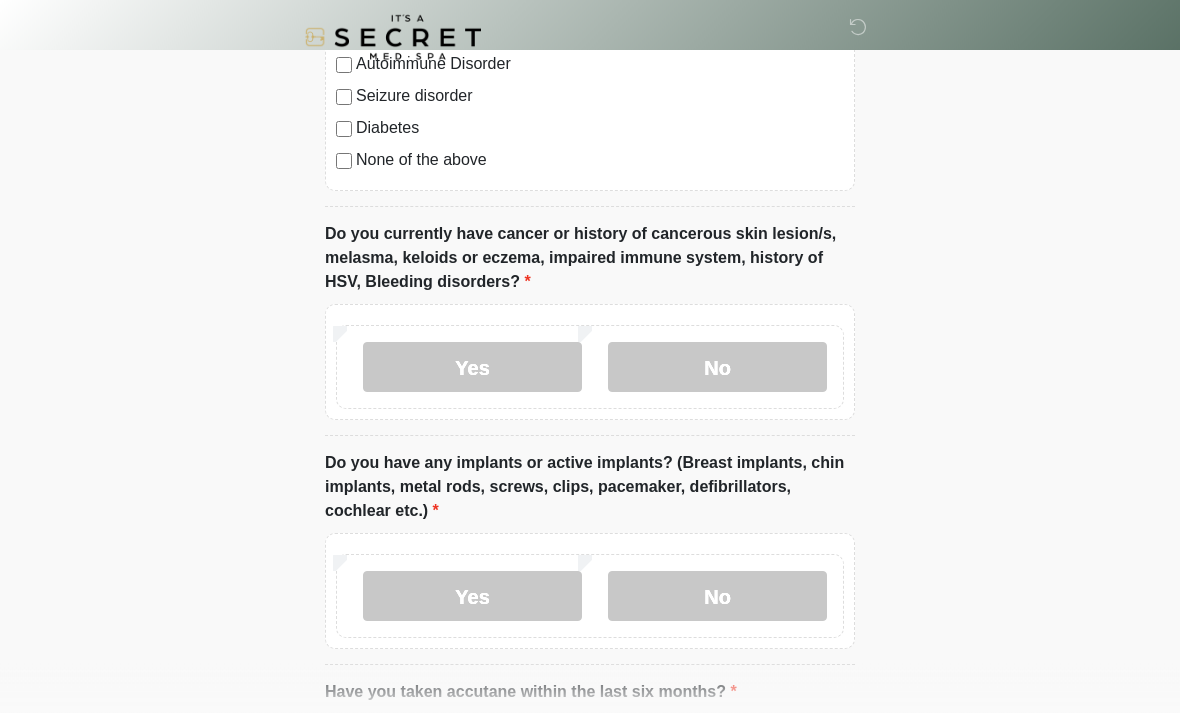 scroll, scrollTop: 1440, scrollLeft: 0, axis: vertical 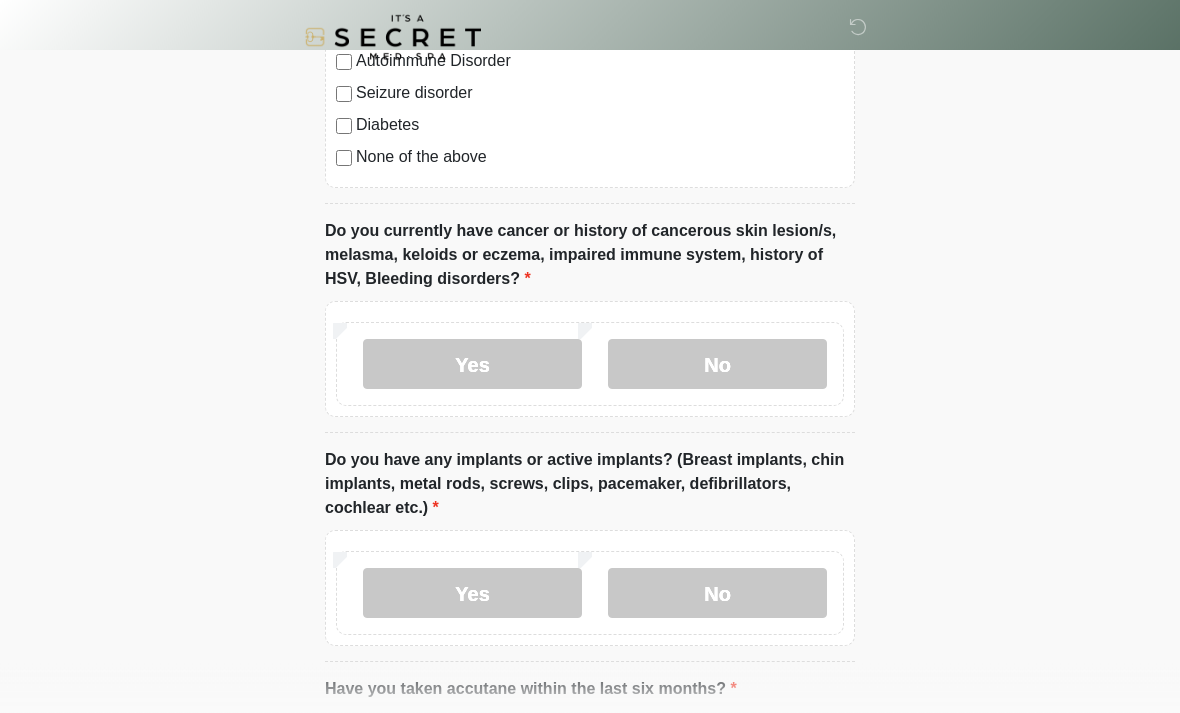 click on "No" at bounding box center (717, 365) 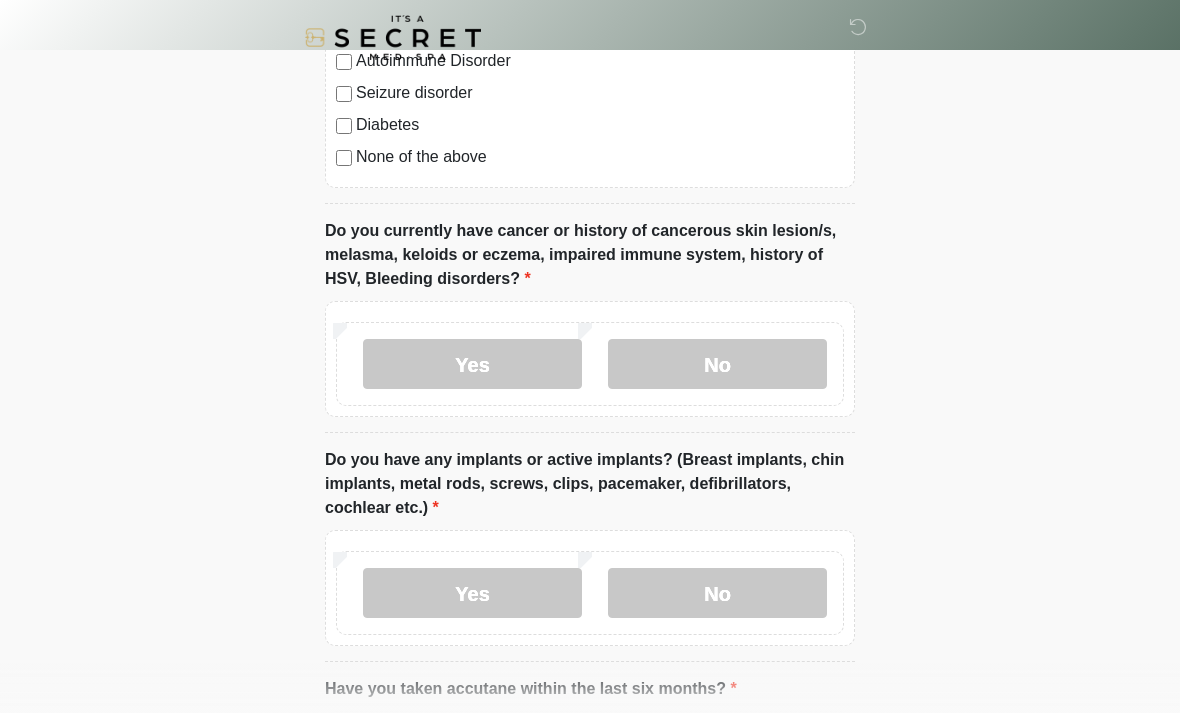 click on "No" at bounding box center (717, 593) 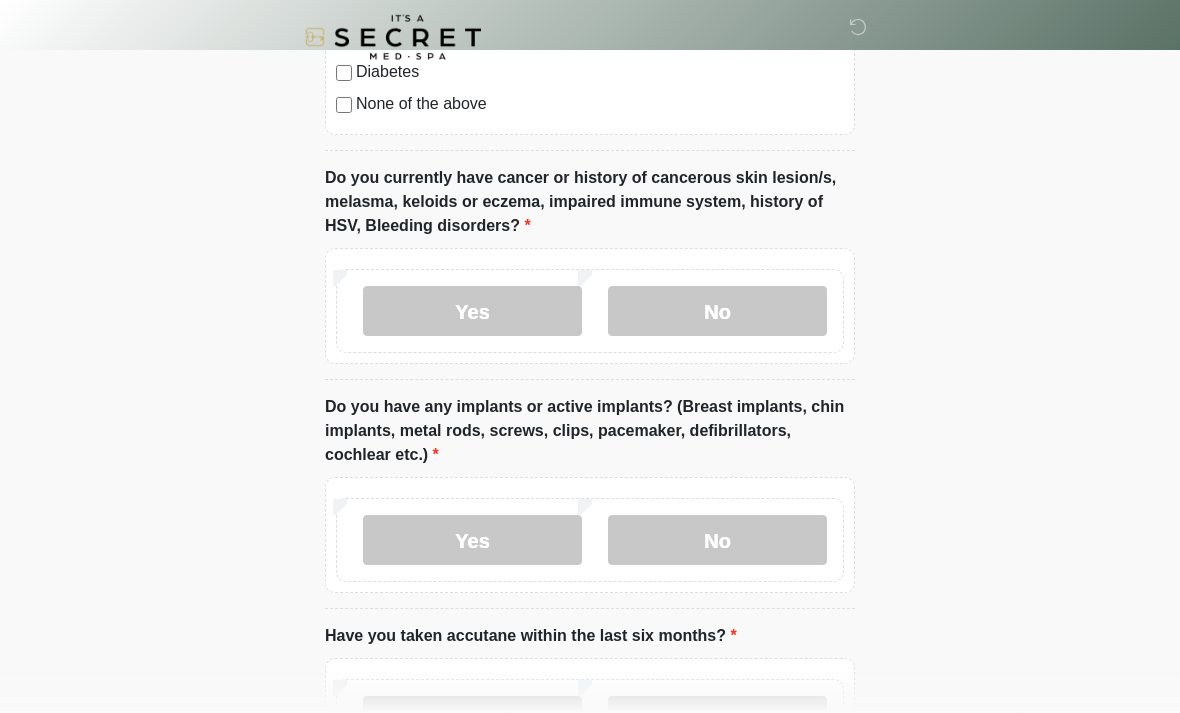 scroll, scrollTop: 1665, scrollLeft: 0, axis: vertical 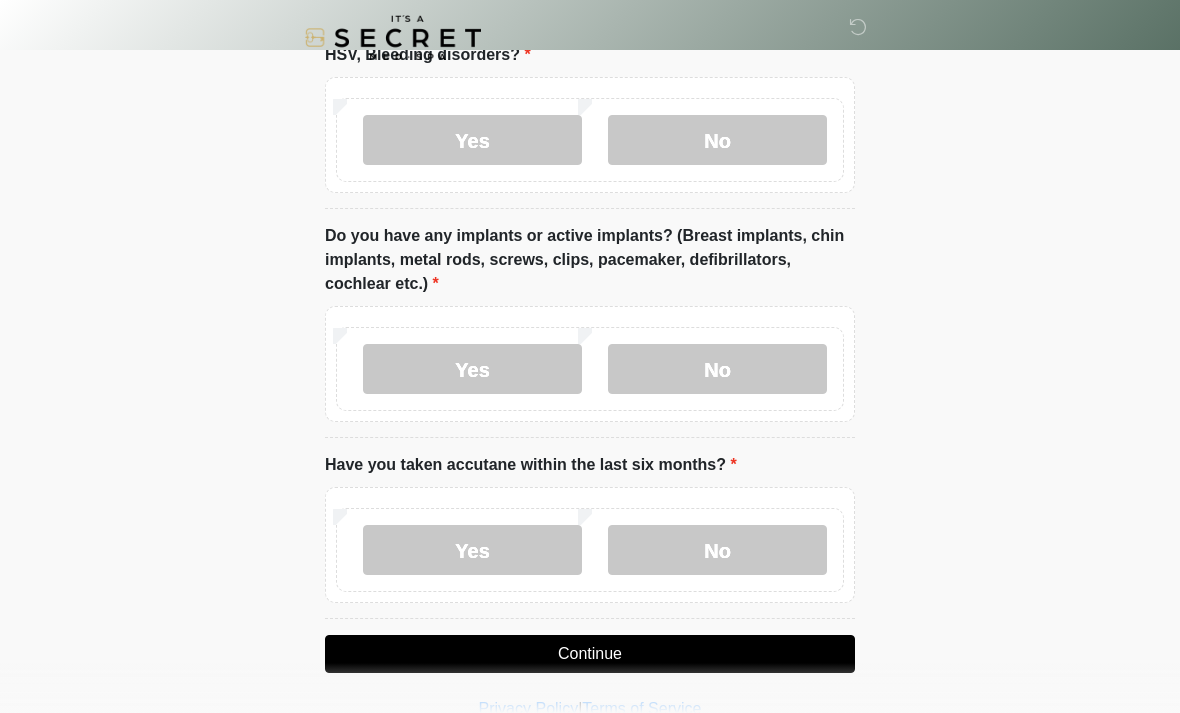 click on "No" at bounding box center [717, 550] 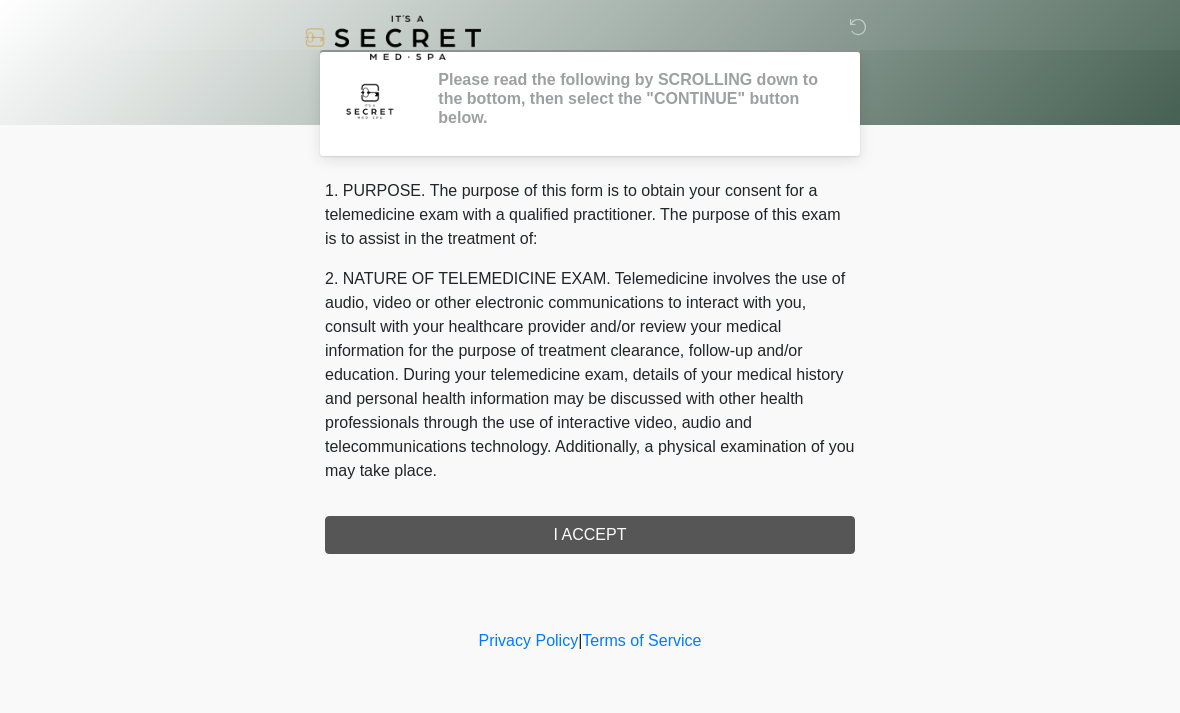 scroll, scrollTop: 0, scrollLeft: 0, axis: both 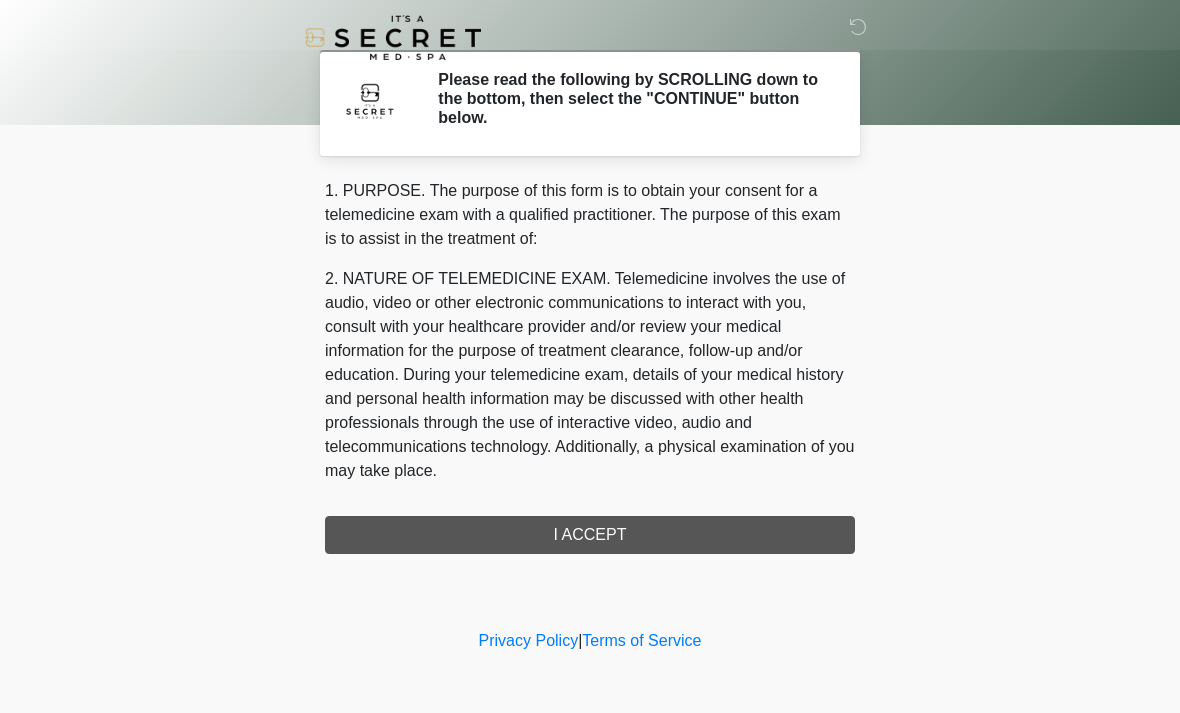 click on "1. PURPOSE. The purpose of this form is to obtain your consent for a telemedicine exam with a qualified practitioner. The purpose of this exam is to assist in the treatment of:  2. NATURE OF TELEMEDICINE EXAM. Telemedicine involves the use of audio, video or other electronic communications to interact with you, consult with your healthcare provider and/or review your medical information for the purpose of treatment clearance, follow-up and/or education. During your telemedicine exam, details of your medical history and personal health information may be discussed with other health professionals through the use of interactive video, audio and telecommunications technology. Additionally, a physical examination of you may take place. 4. HEALTHCARE INSTITUTION. It's A Secret Med Spa has medical and non-medical technical personnel who may participate in the telemedicine exam to aid in the audio/video link with the qualified practitioner.
I ACCEPT" at bounding box center [590, 366] 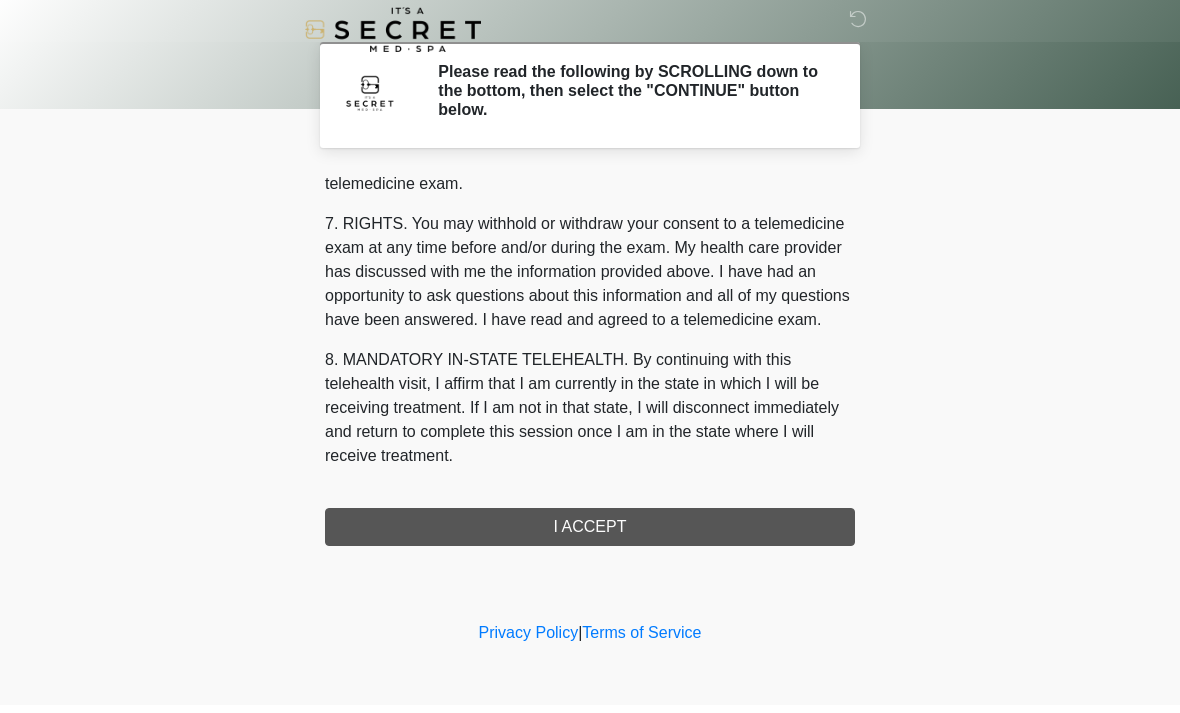 scroll, scrollTop: 847, scrollLeft: 0, axis: vertical 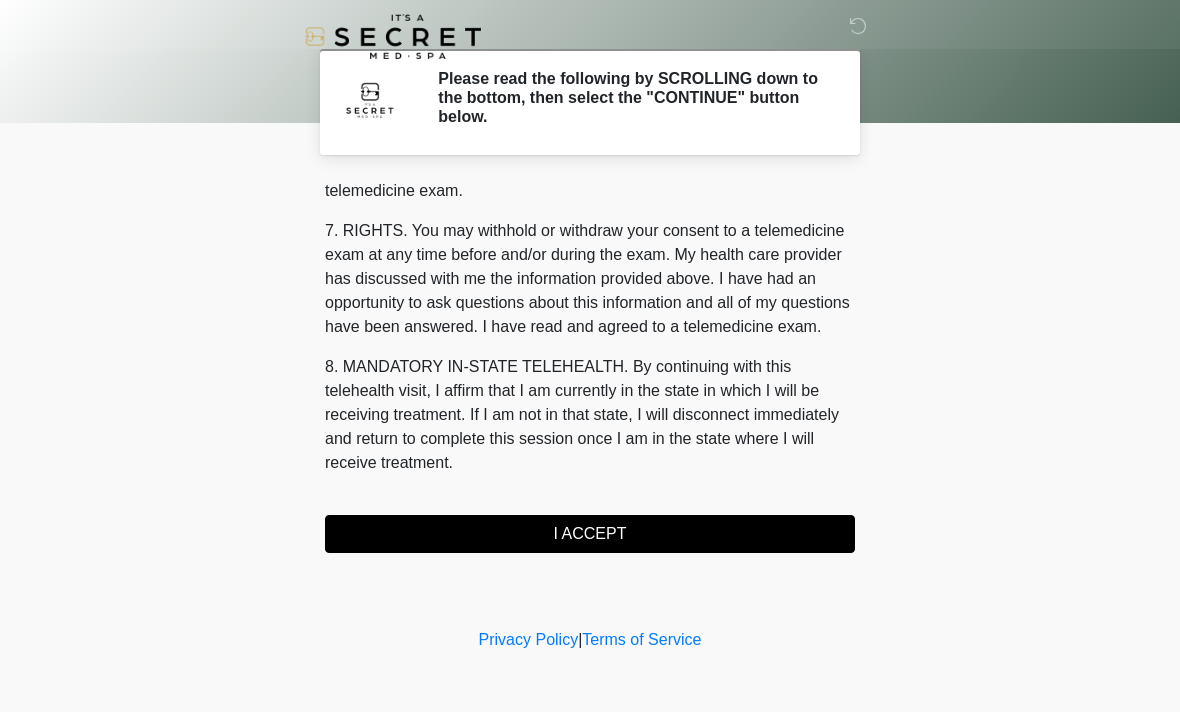 click on "I ACCEPT" at bounding box center (590, 535) 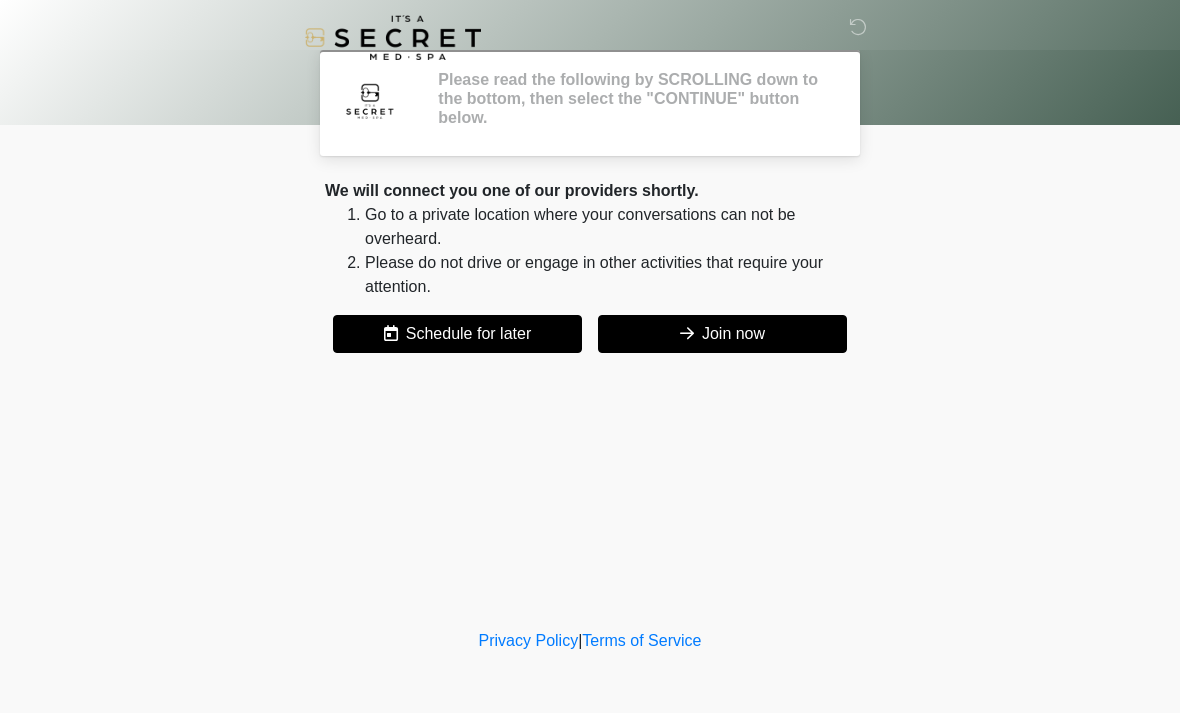 click on "‎ ‎
Please read the following by SCROLLING down to the bottom, then select the "CONTINUE" button below.
Please connect to Wi-Fi now   Provide us with your contact info  Answer some questions about your medical history  Complete a video call with one of our providers
Connect with an agent
No thanks, I will complete the questionnaire by myself.
Loading...
Connecting to your agent...
Please wait while we prepare your personalized experience.
Are you pregnant, possibly pregnant or breastfeeding?
Yes" at bounding box center (590, 312) 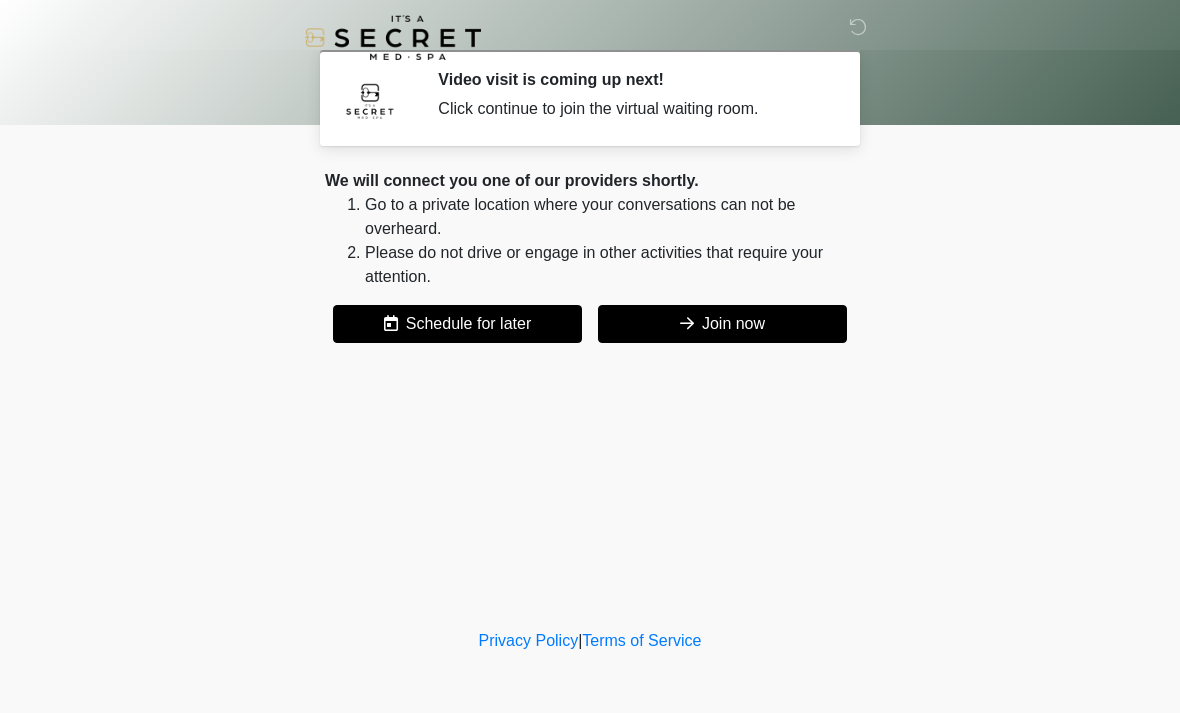 click on "Join now" at bounding box center (722, 324) 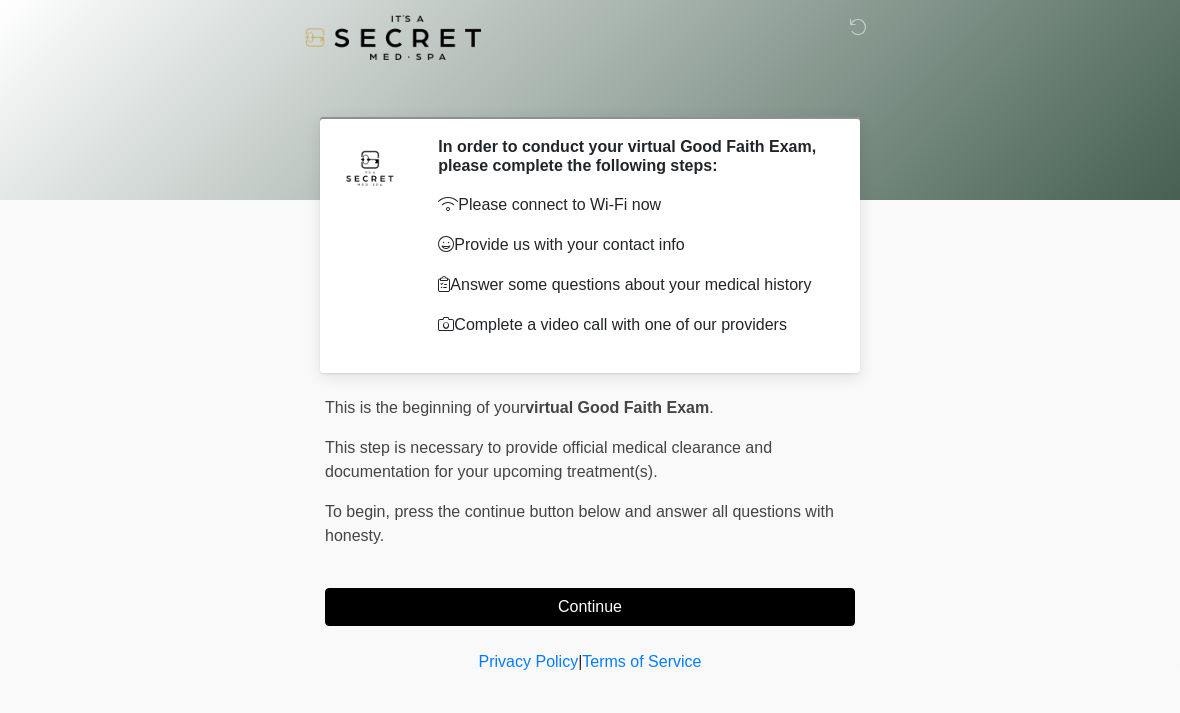 scroll, scrollTop: 0, scrollLeft: 0, axis: both 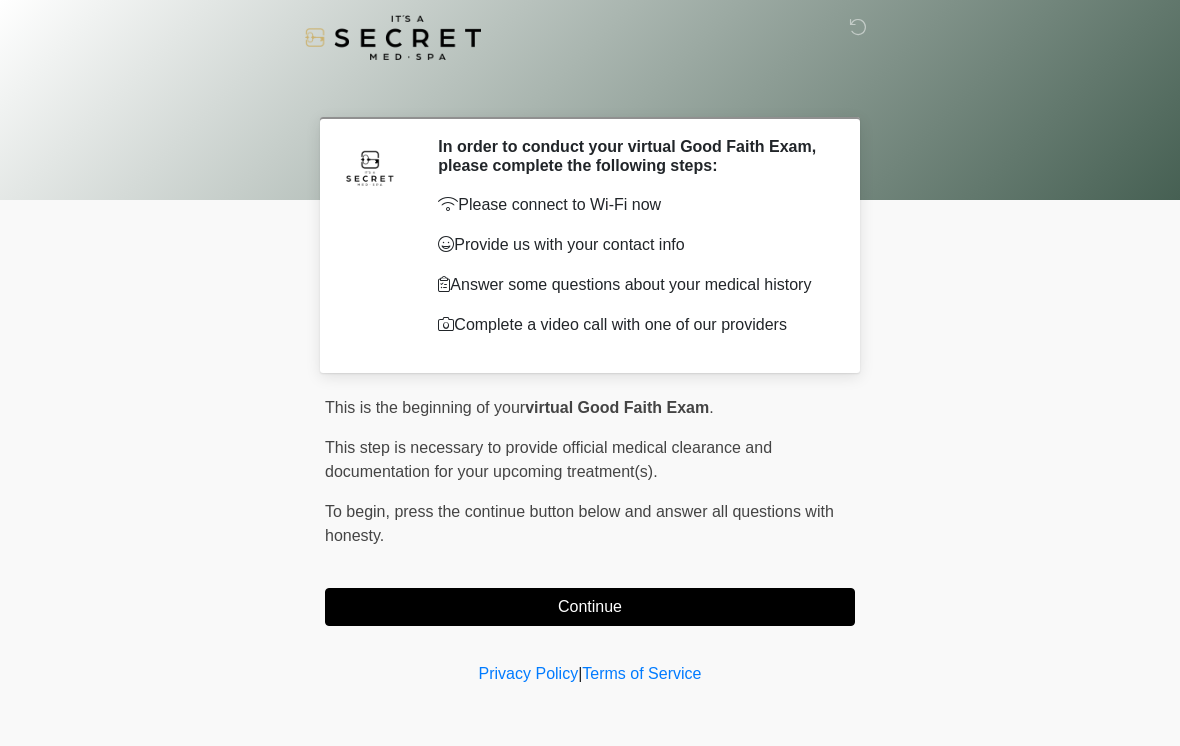 click on "Continue" at bounding box center (590, 607) 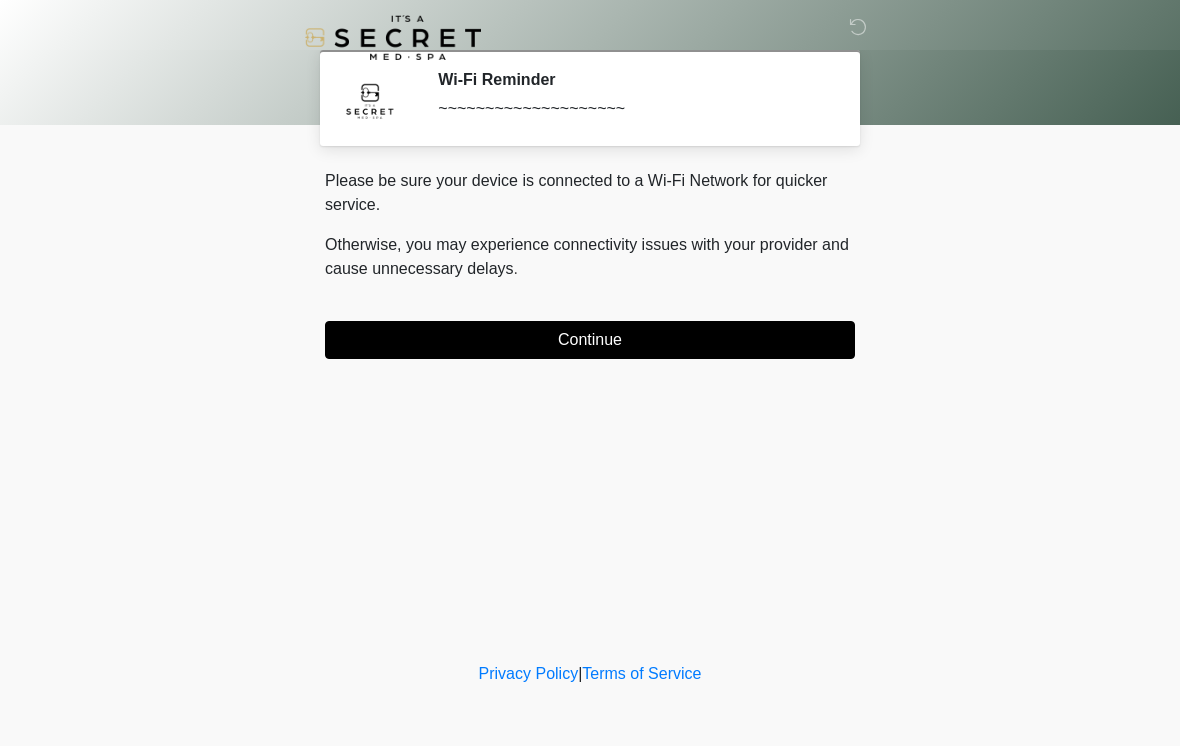 click on "Continue" at bounding box center (590, 340) 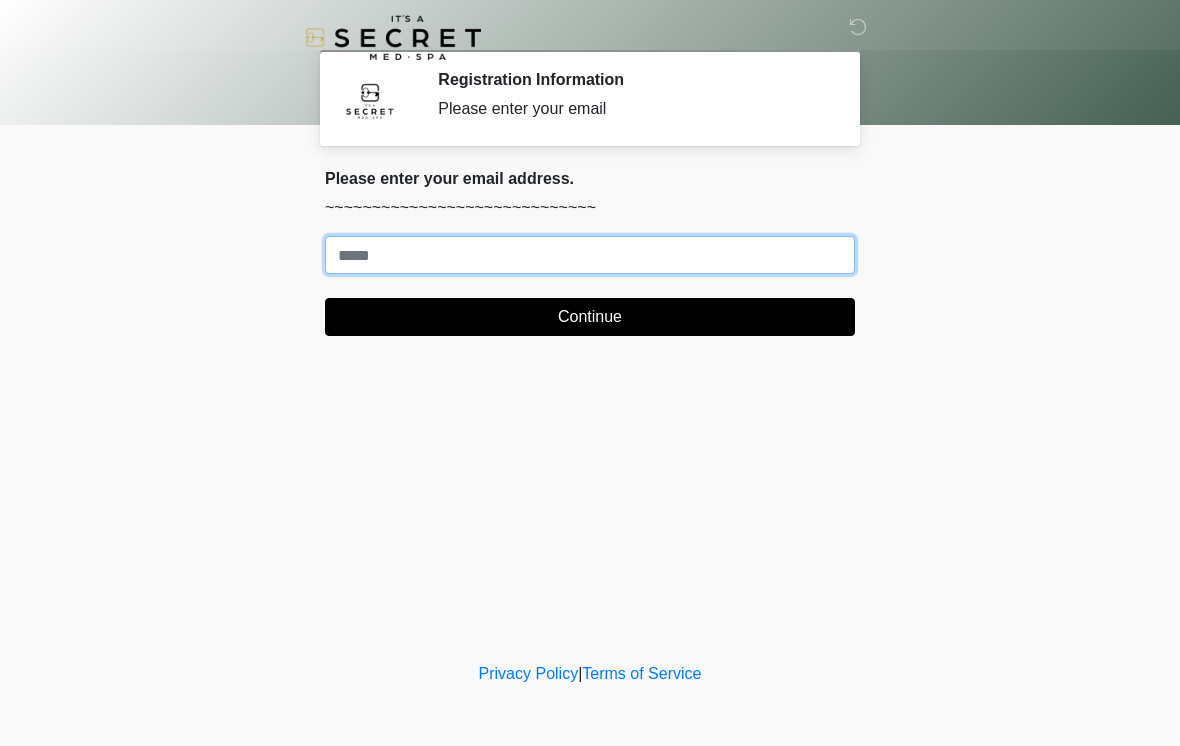 click on "Where should we email your treatment plan?" at bounding box center (590, 255) 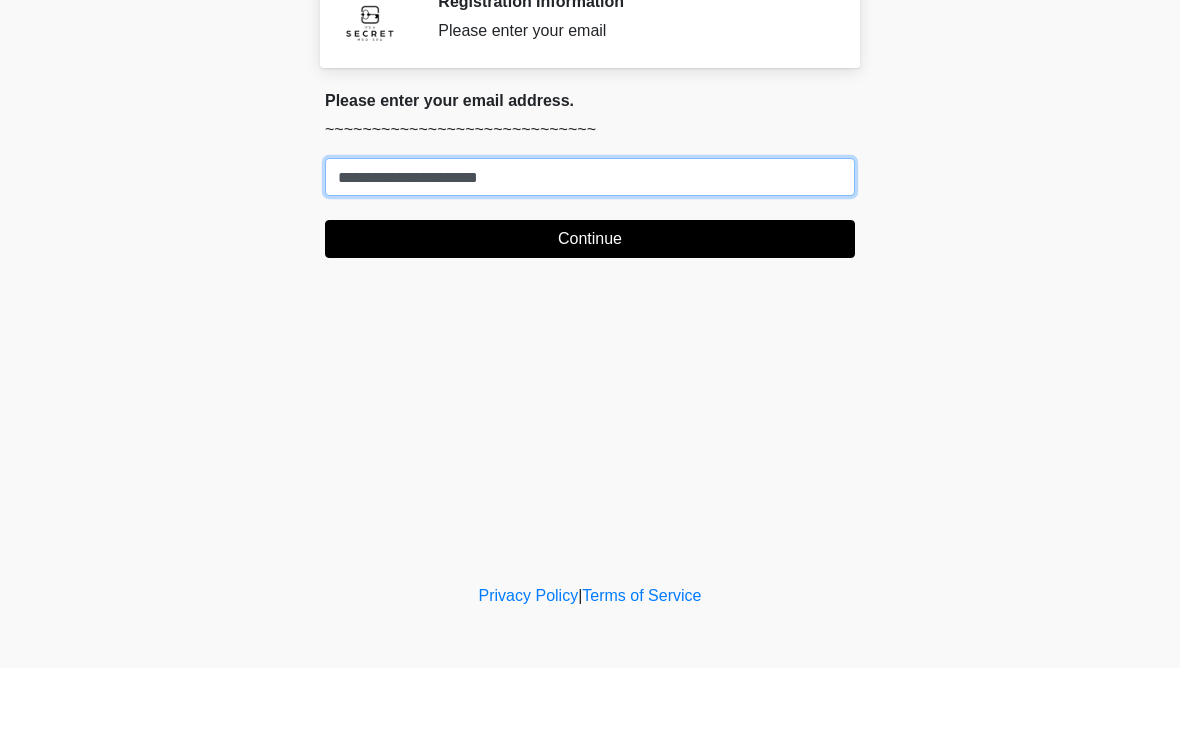 type on "**********" 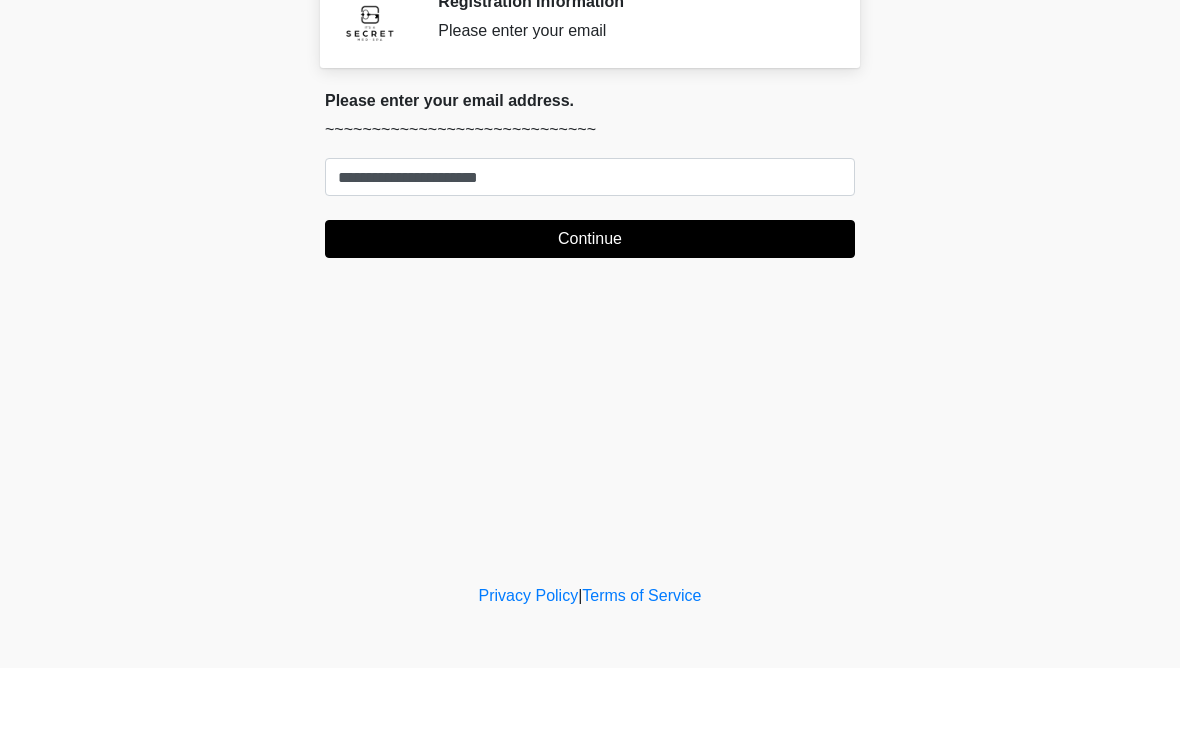 click on "Continue" at bounding box center [590, 317] 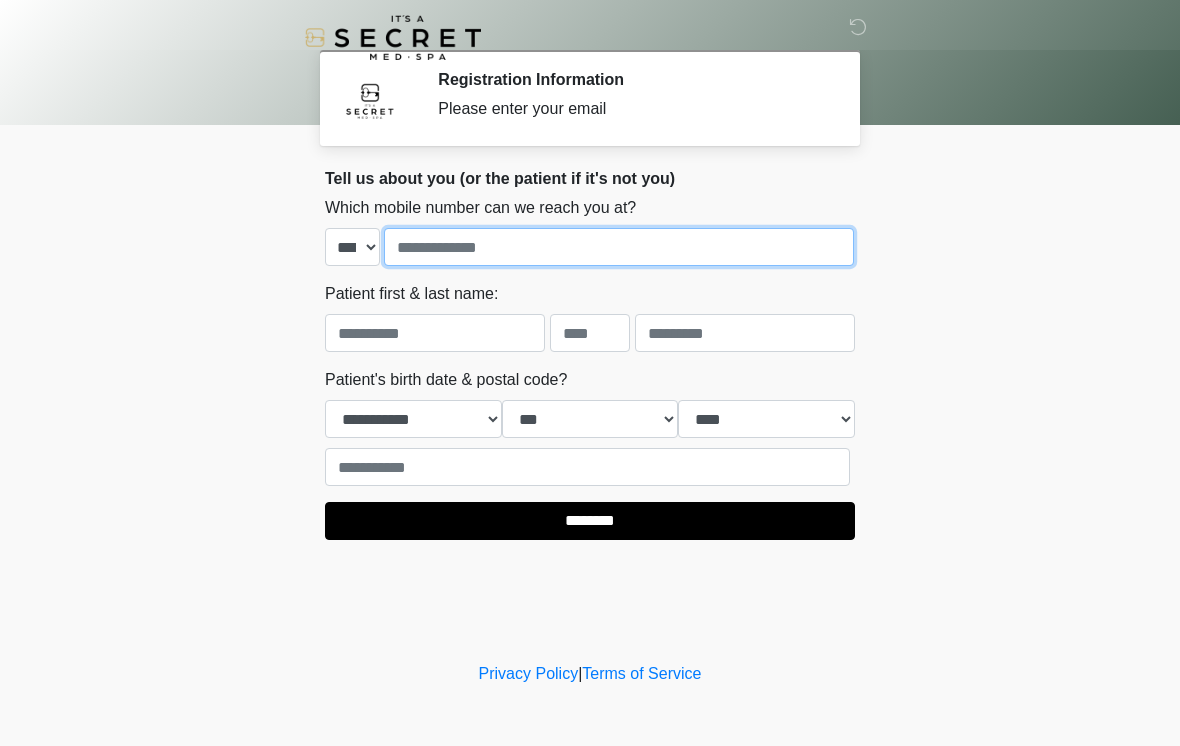 click at bounding box center (619, 247) 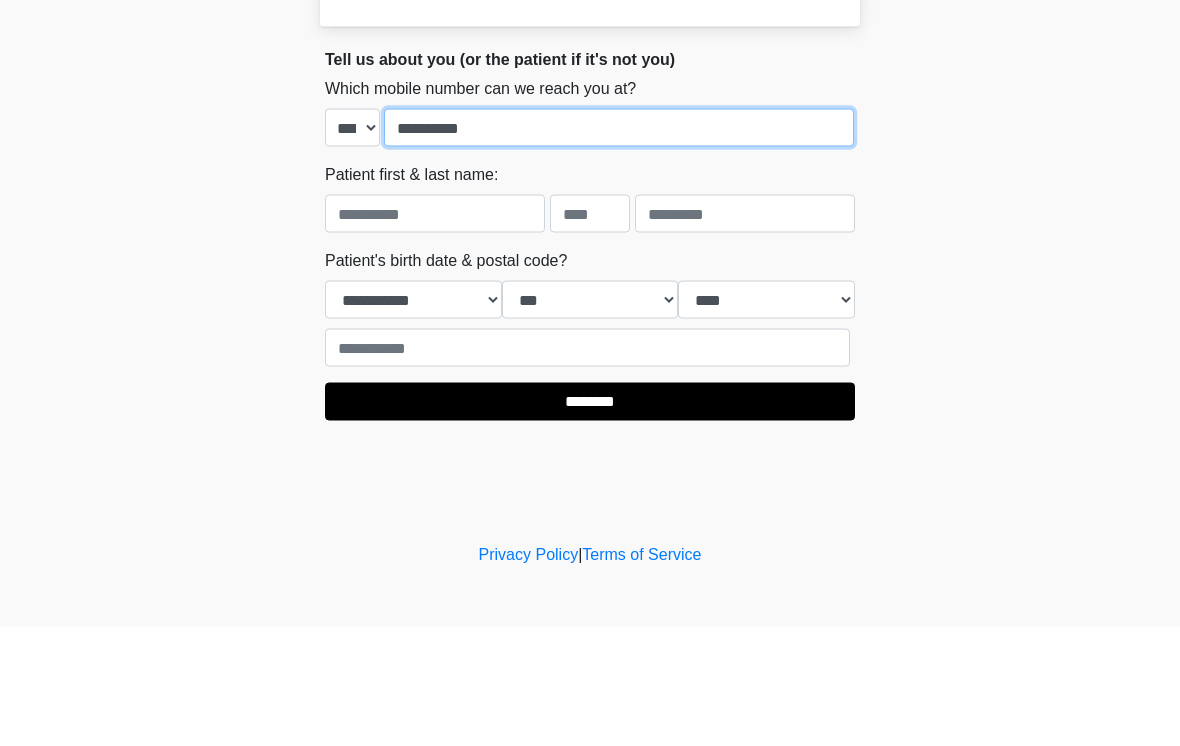 type on "**********" 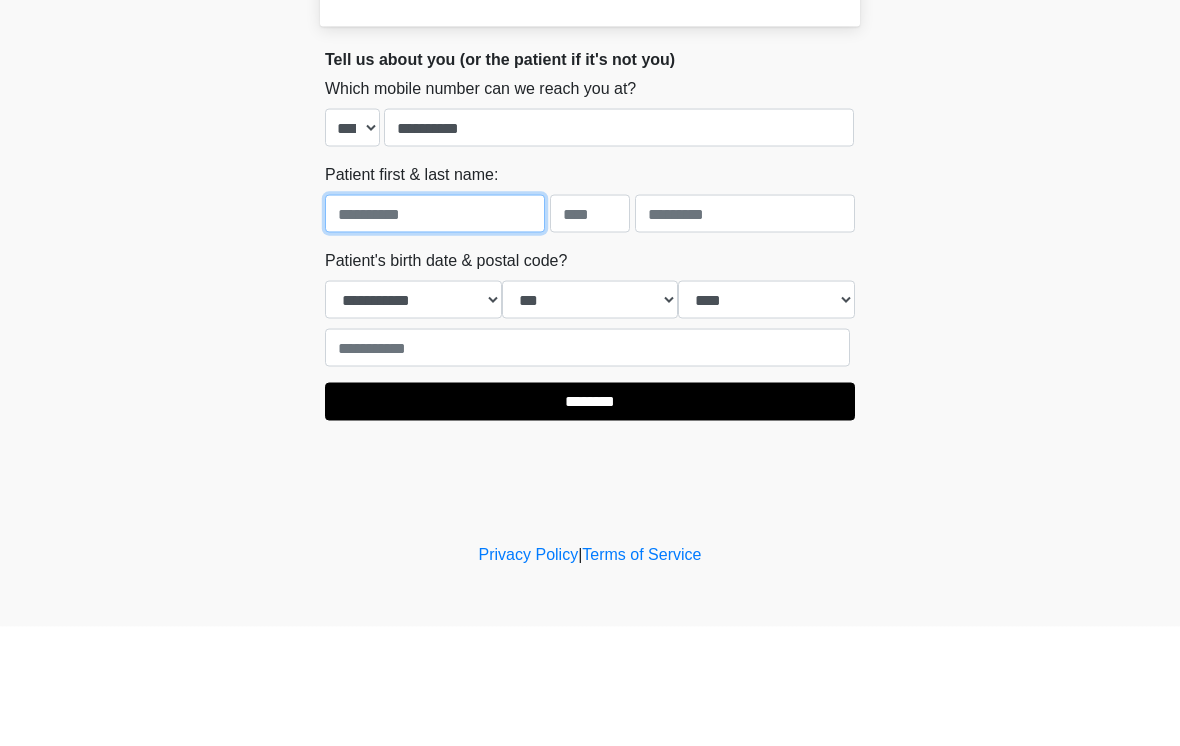 click at bounding box center (435, 333) 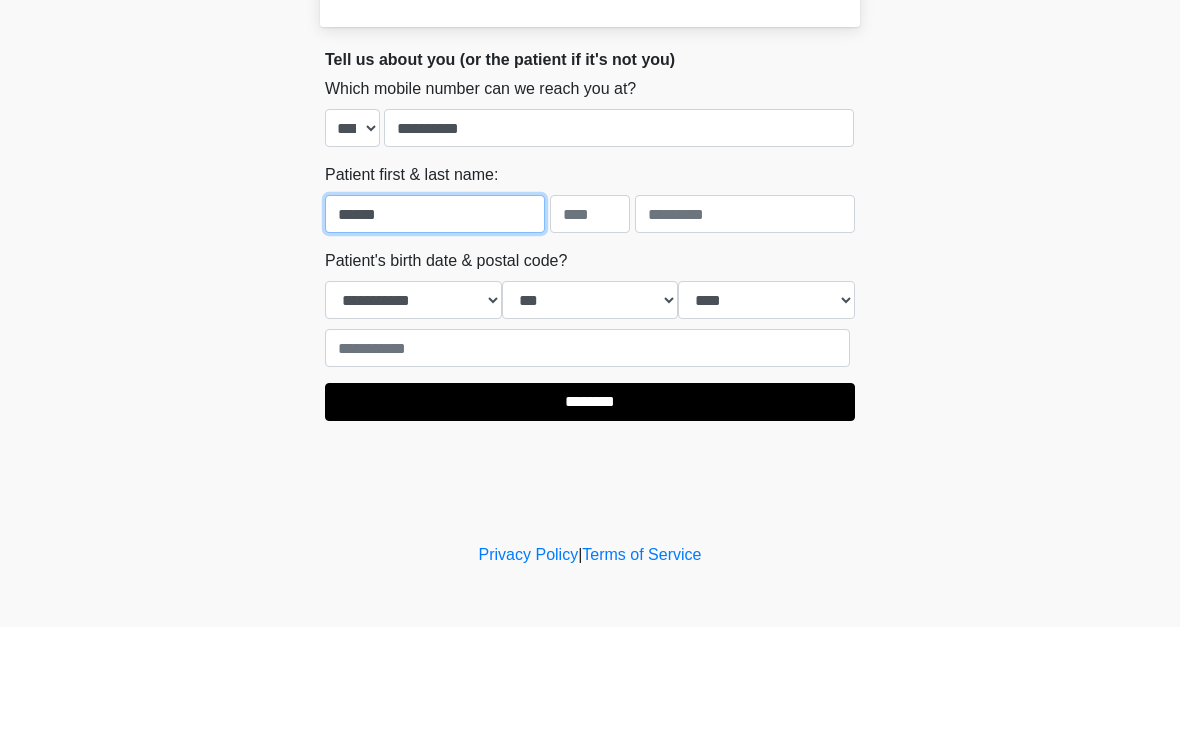 type on "******" 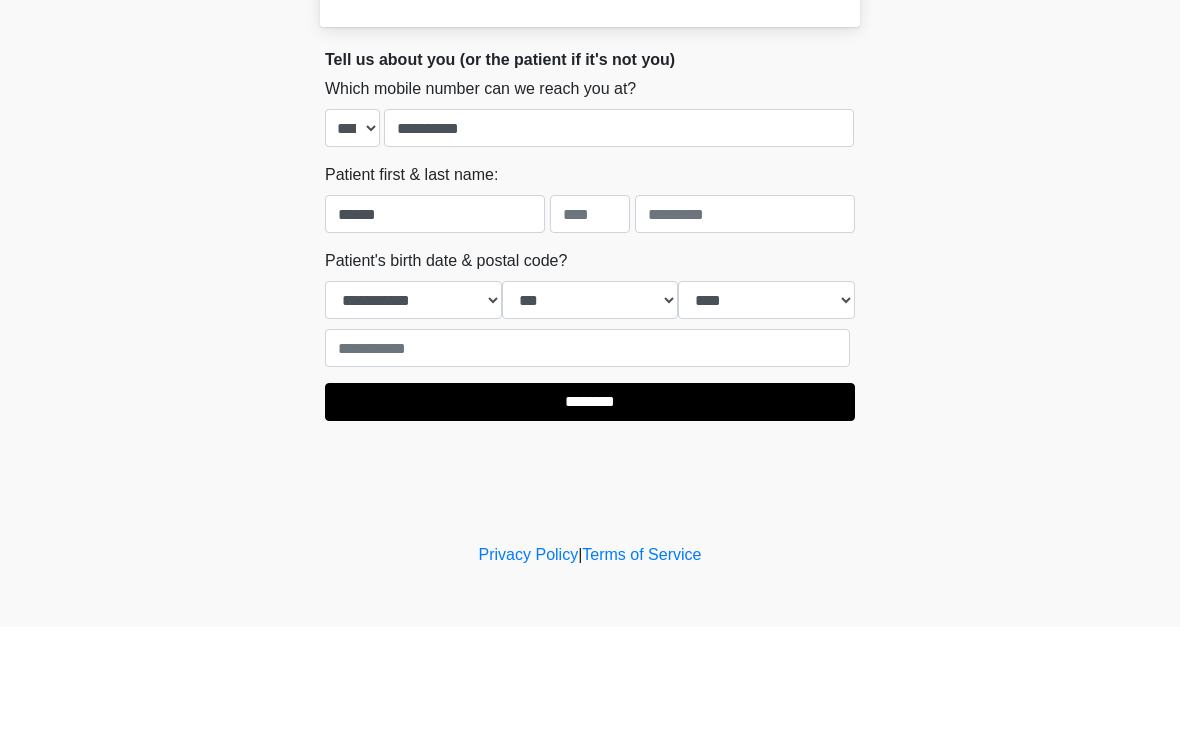 click at bounding box center [745, 333] 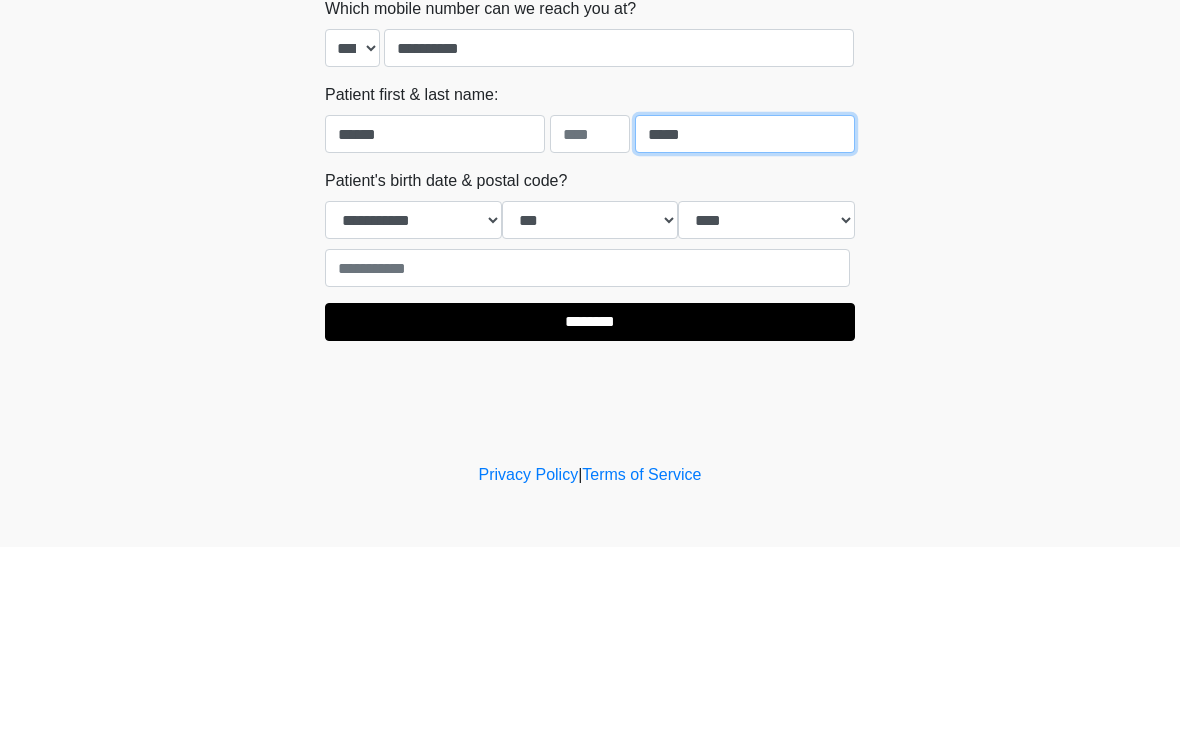 type on "*****" 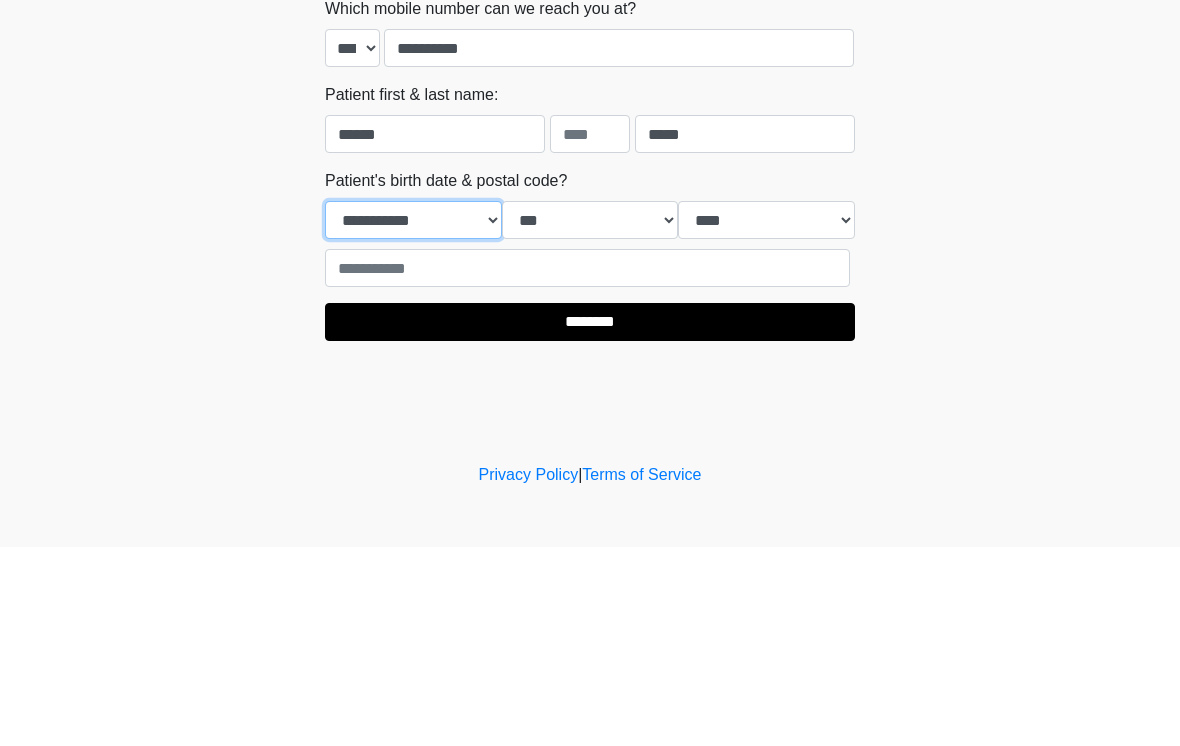 click on "**********" at bounding box center (413, 419) 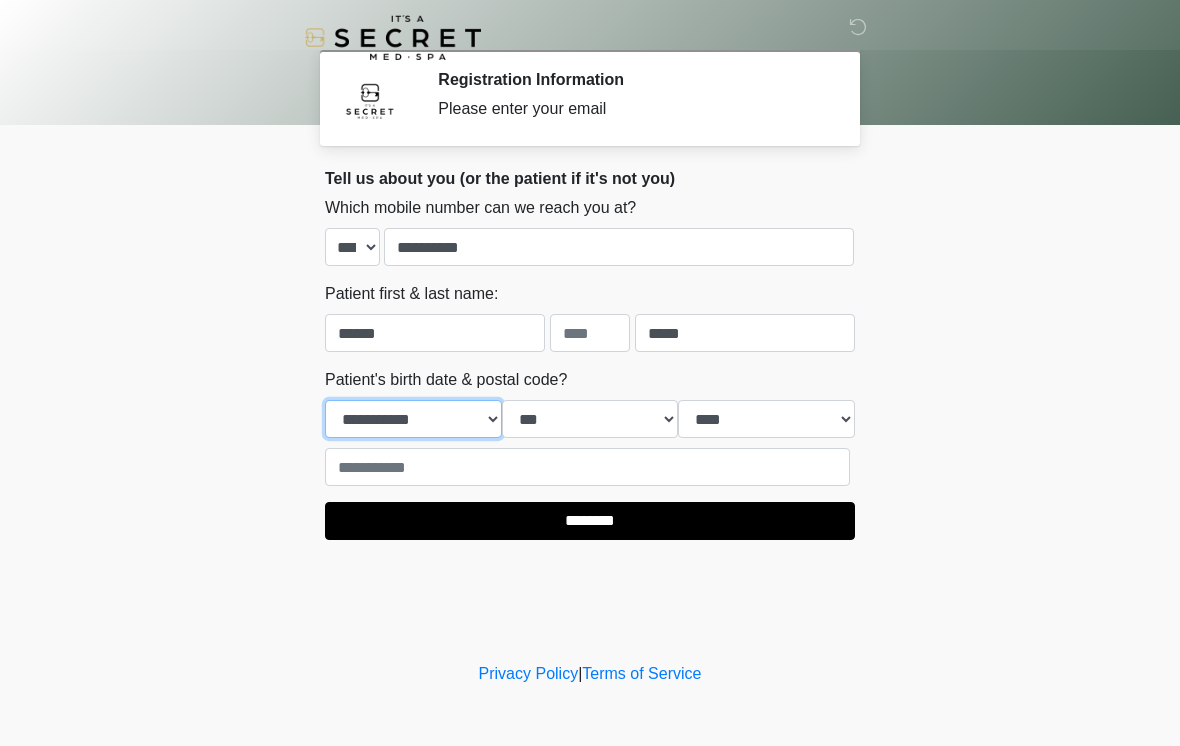 select on "*" 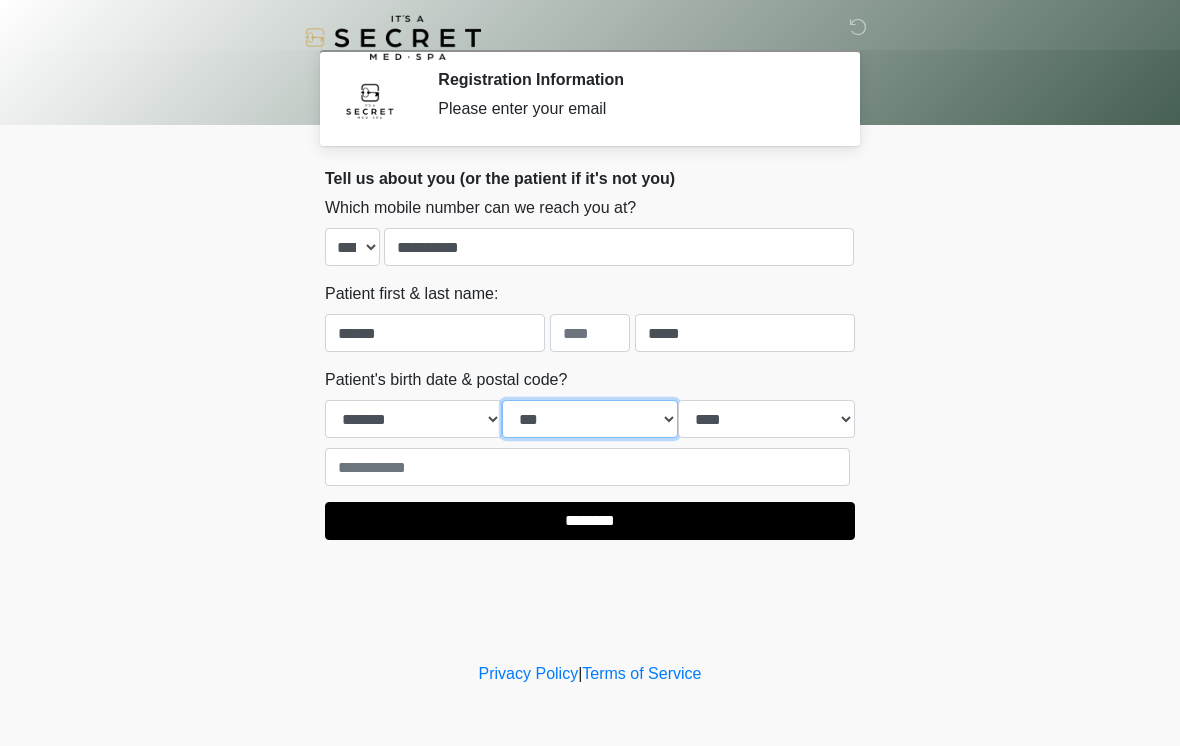 click on "***
*
*
*
*
*
*
*
*
*
**
**
**
**
**
**
**
**
**
**
**
**
**
**
**
**
**
**
**
**
**
**" at bounding box center (590, 419) 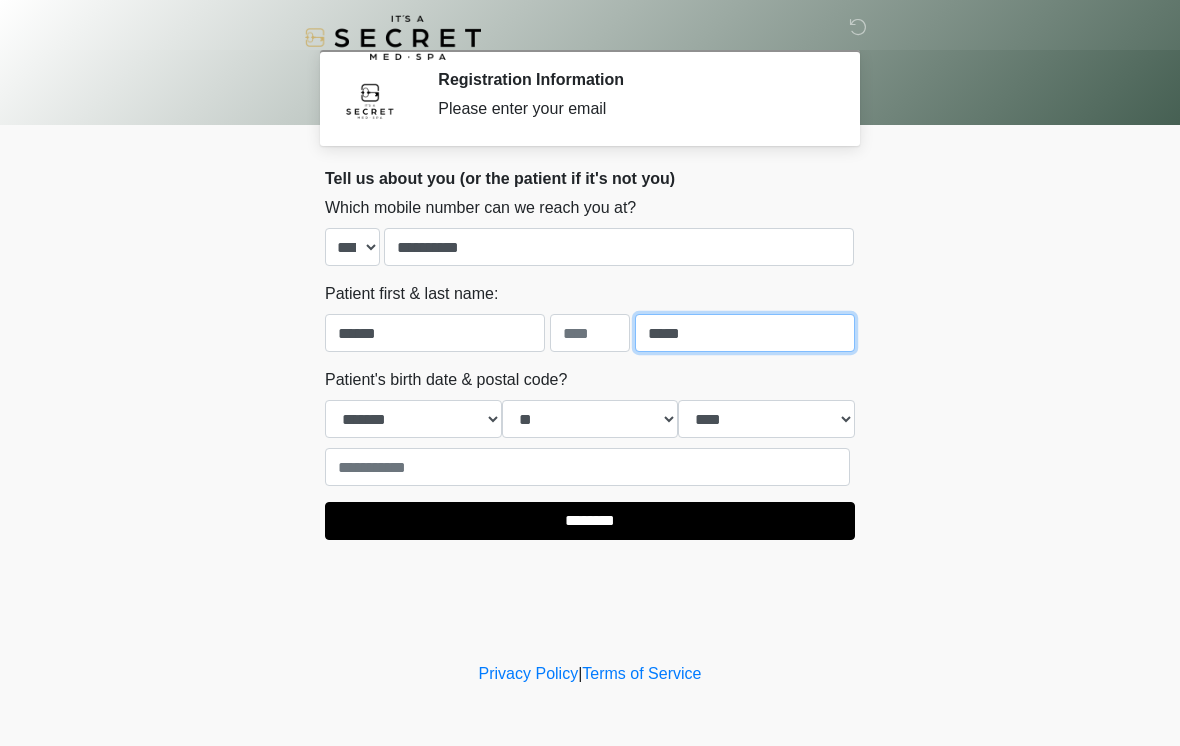 click on "*****" at bounding box center [745, 333] 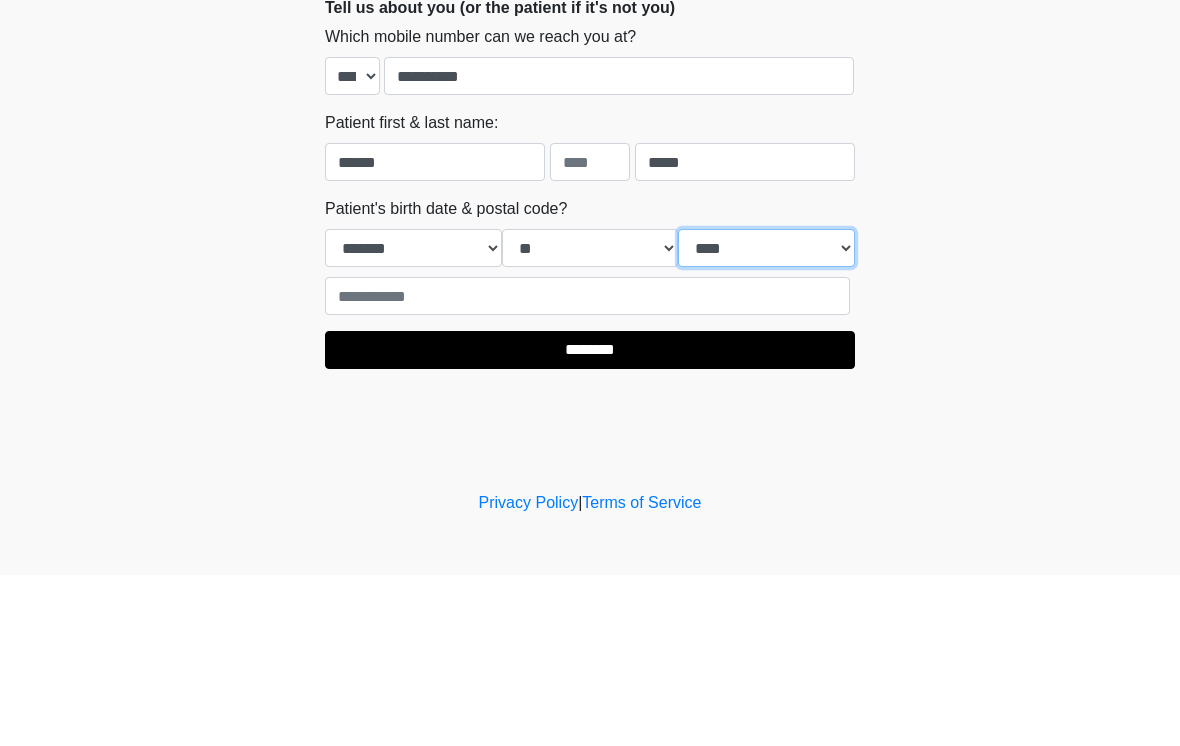 click on "****
****
****
****
****
****
****
****
****
****
****
****
****
****
****
****
****
****
****
****
****
****
****
****
****
****
****
****
****
****
****
****
****
****
****
****
****
****
****
****
****
****
****
****
****
****
****
****
****
****
****
****
****
****
****
****
****
****
****
****
****
****
****
****
****
****
****
****
****
****
****
****
****
****
****
****
****
****
****
****
****
****
****
****
****
****
****
****
****
****
****
****
****
****
****
****
****
****
****
****
****
****" at bounding box center [766, 419] 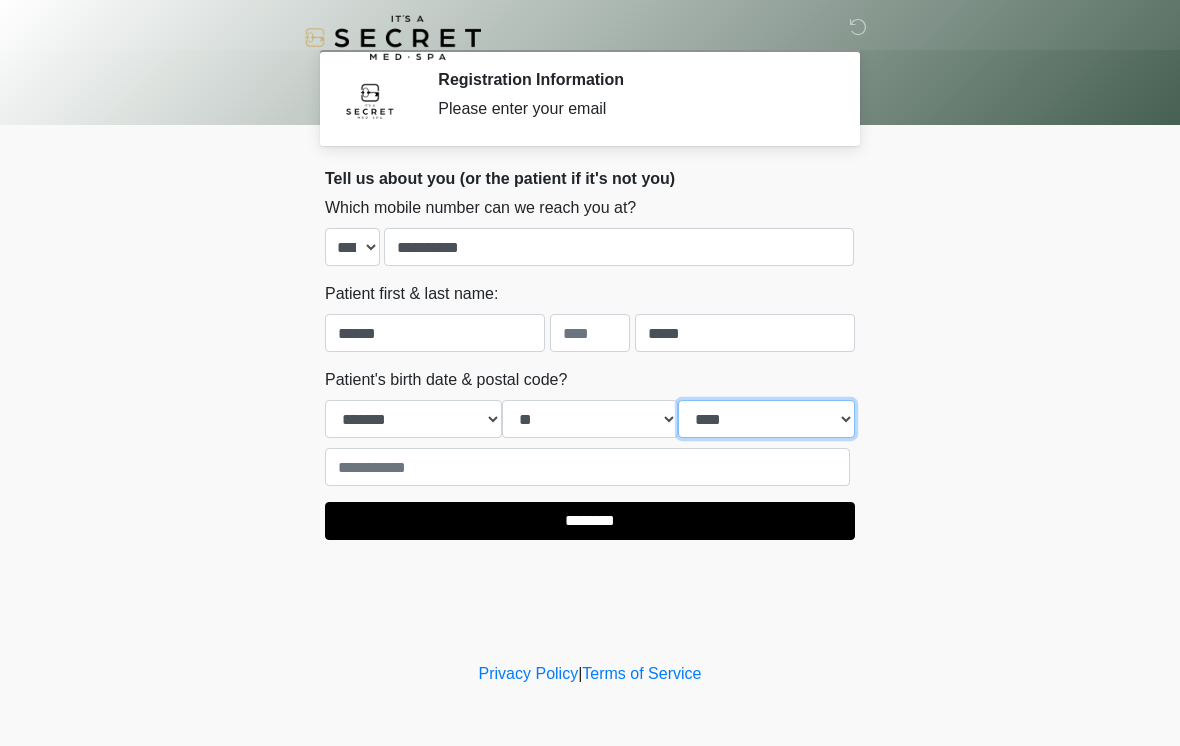 click on "****
****
****
****
****
****
****
****
****
****
****
****
****
****
****
****
****
****
****
****
****
****
****
****
****
****
****
****
****
****
****
****
****
****
****
****
****
****
****
****
****
****
****
****
****
****
****
****
****
****
****
****
****
****
****
****
****
****
****
****
****
****
****
****
****
****
****
****
****
****
****
****
****
****
****
****
****
****
****
****
****
****
****
****
****
****
****
****
****
****
****
****
****
****
****
****
****
****
****
****
****
****" at bounding box center [766, 419] 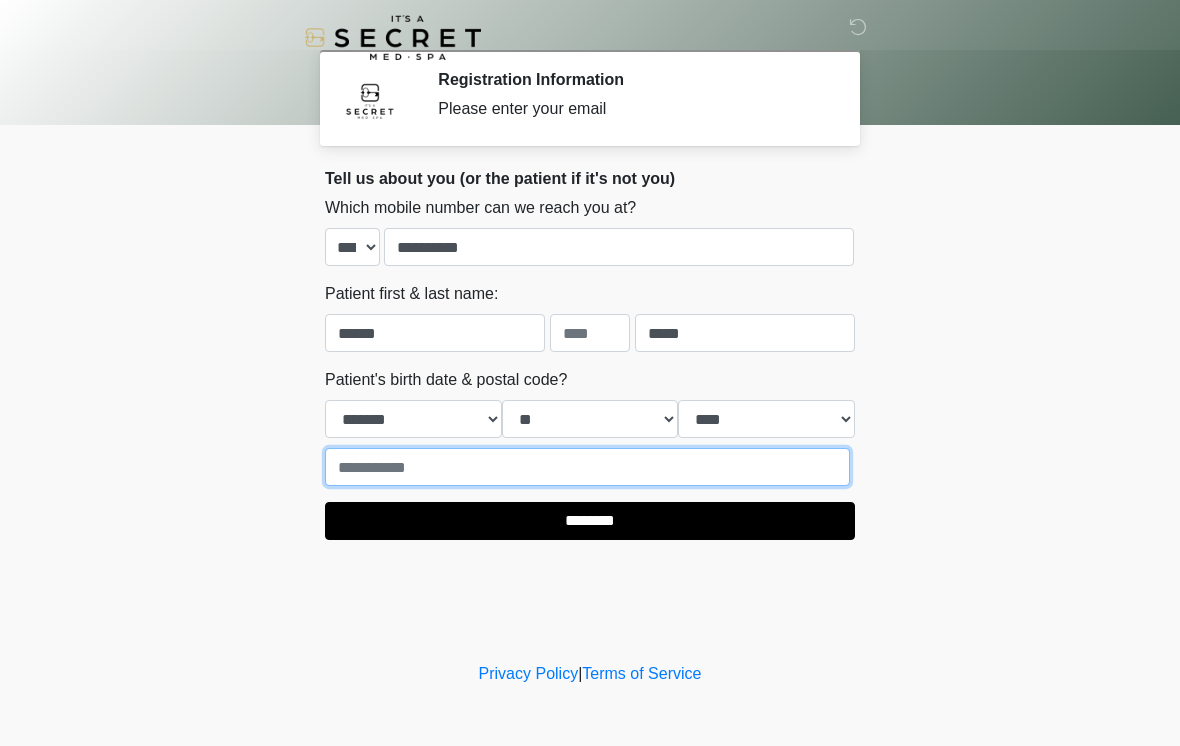 click at bounding box center [587, 467] 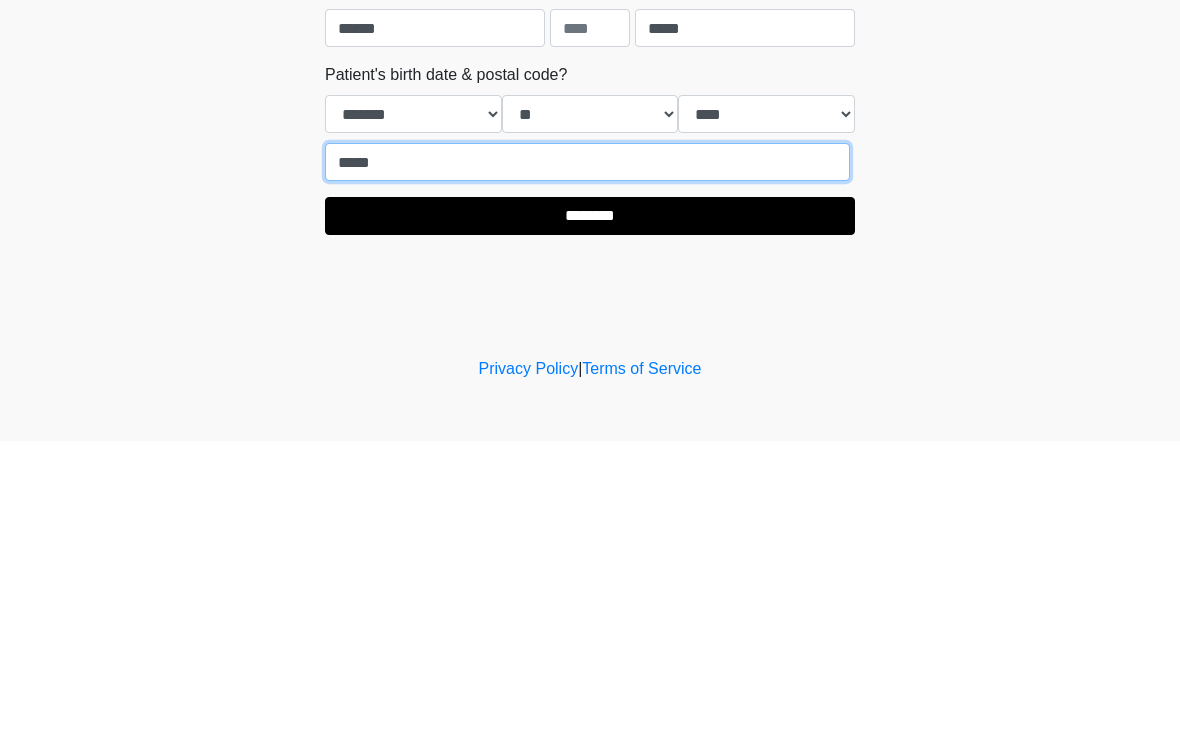 type on "*****" 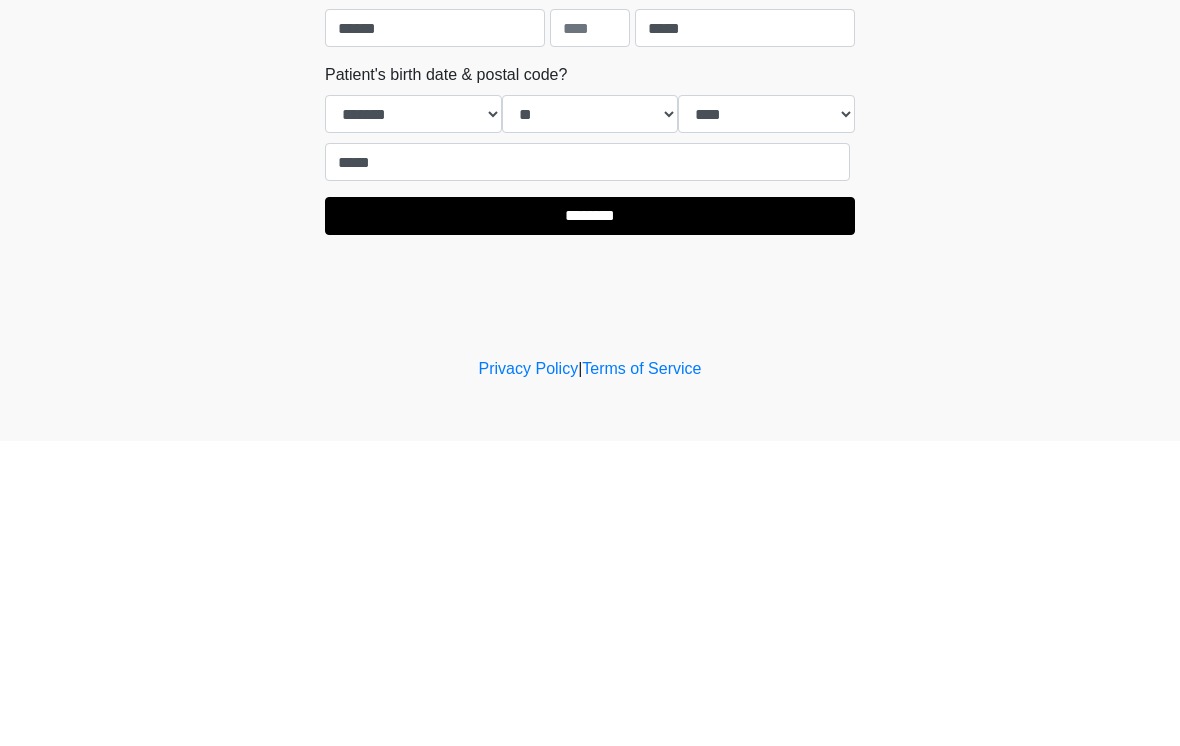 click on "********" at bounding box center (590, 521) 